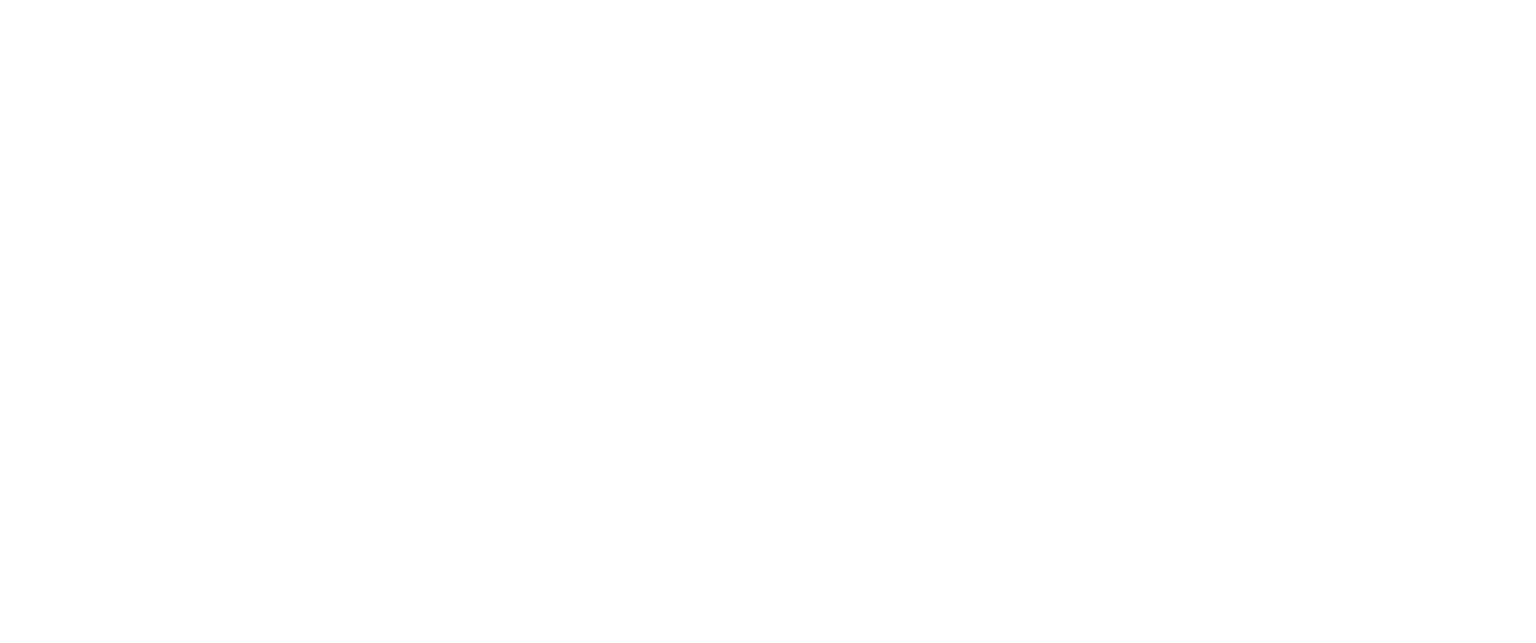 scroll, scrollTop: 0, scrollLeft: 0, axis: both 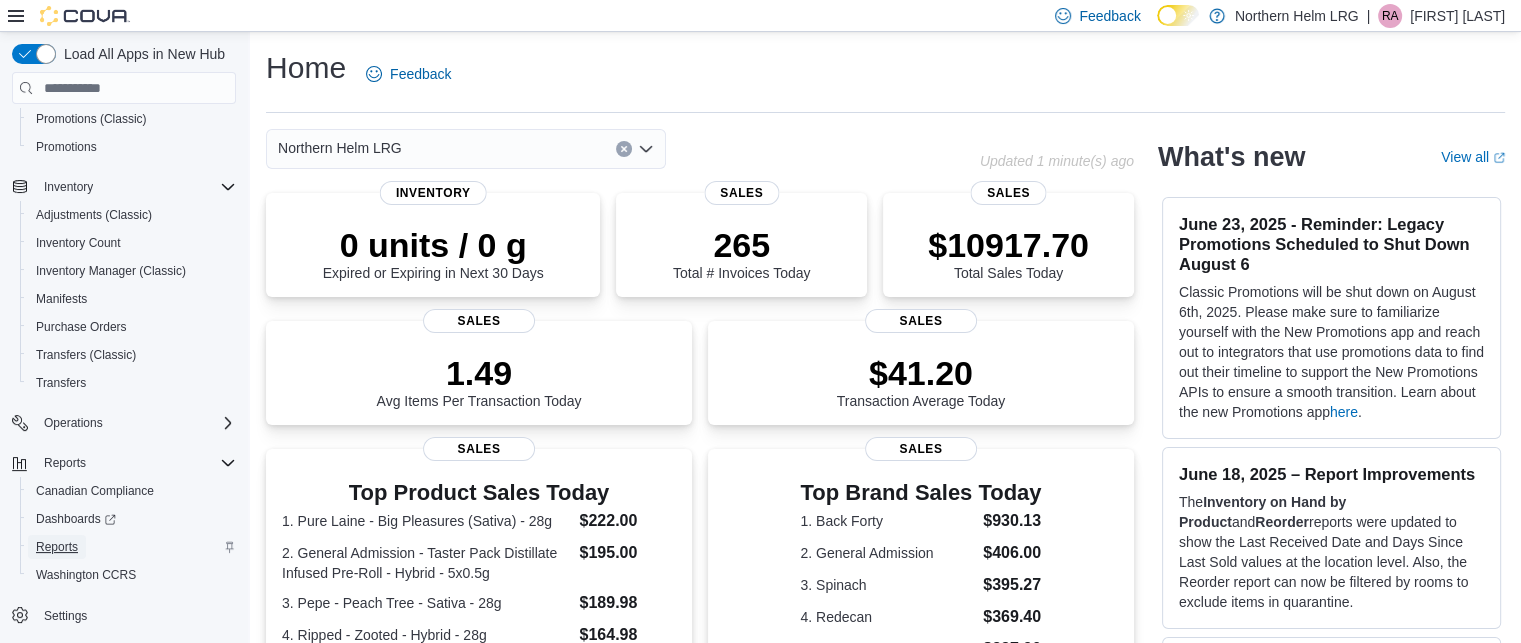 click on "Reports" at bounding box center (57, 547) 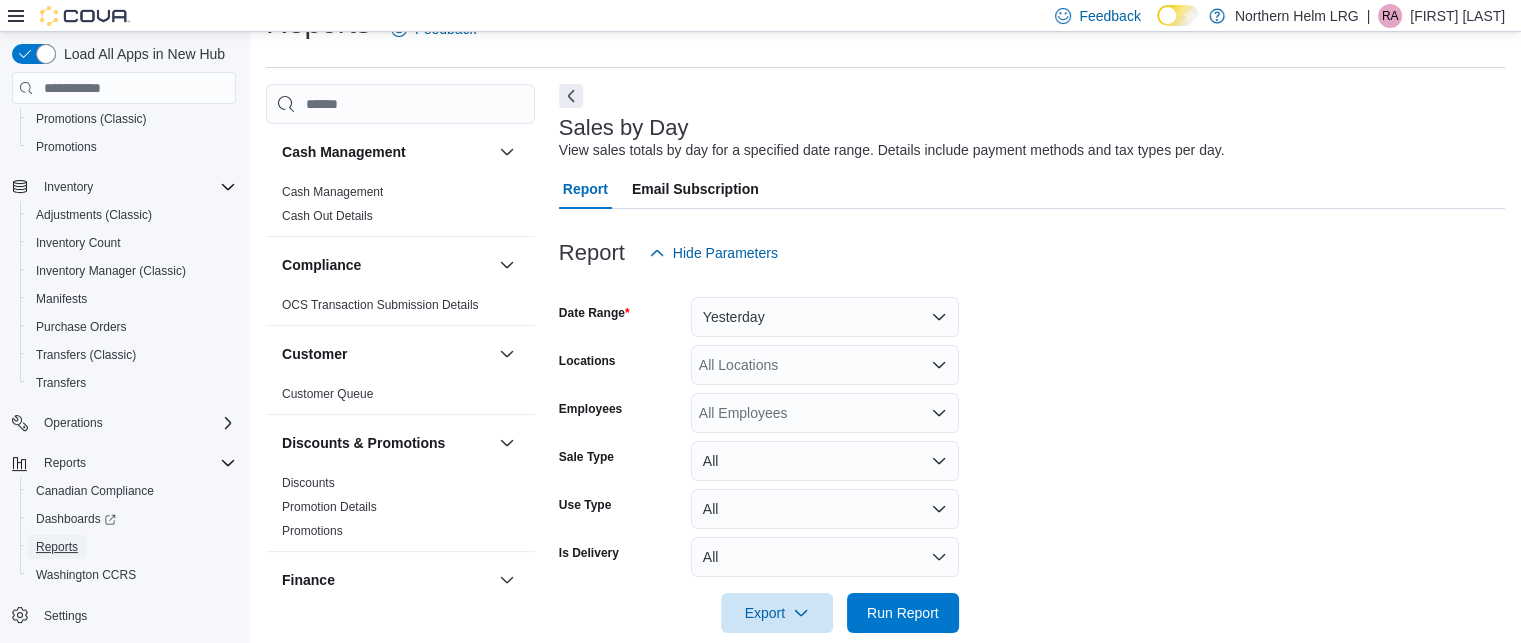 scroll, scrollTop: 46, scrollLeft: 0, axis: vertical 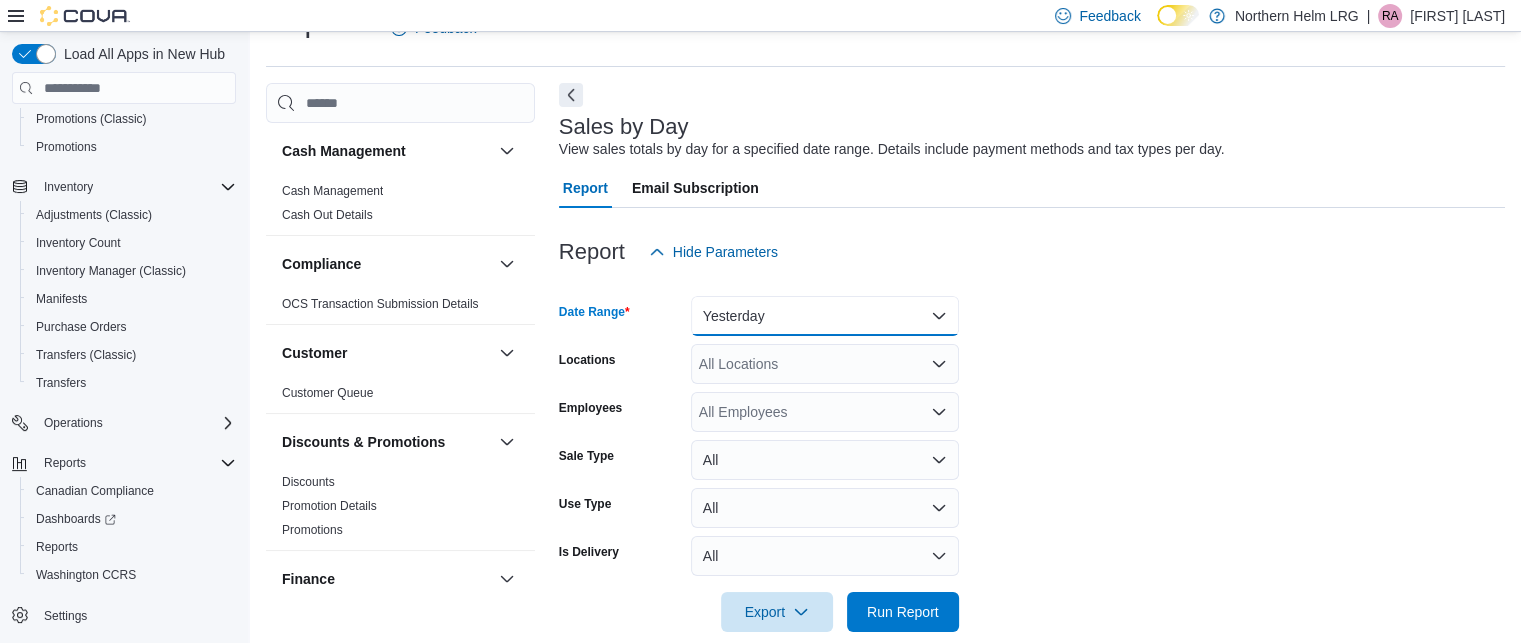 click on "Yesterday" at bounding box center (825, 316) 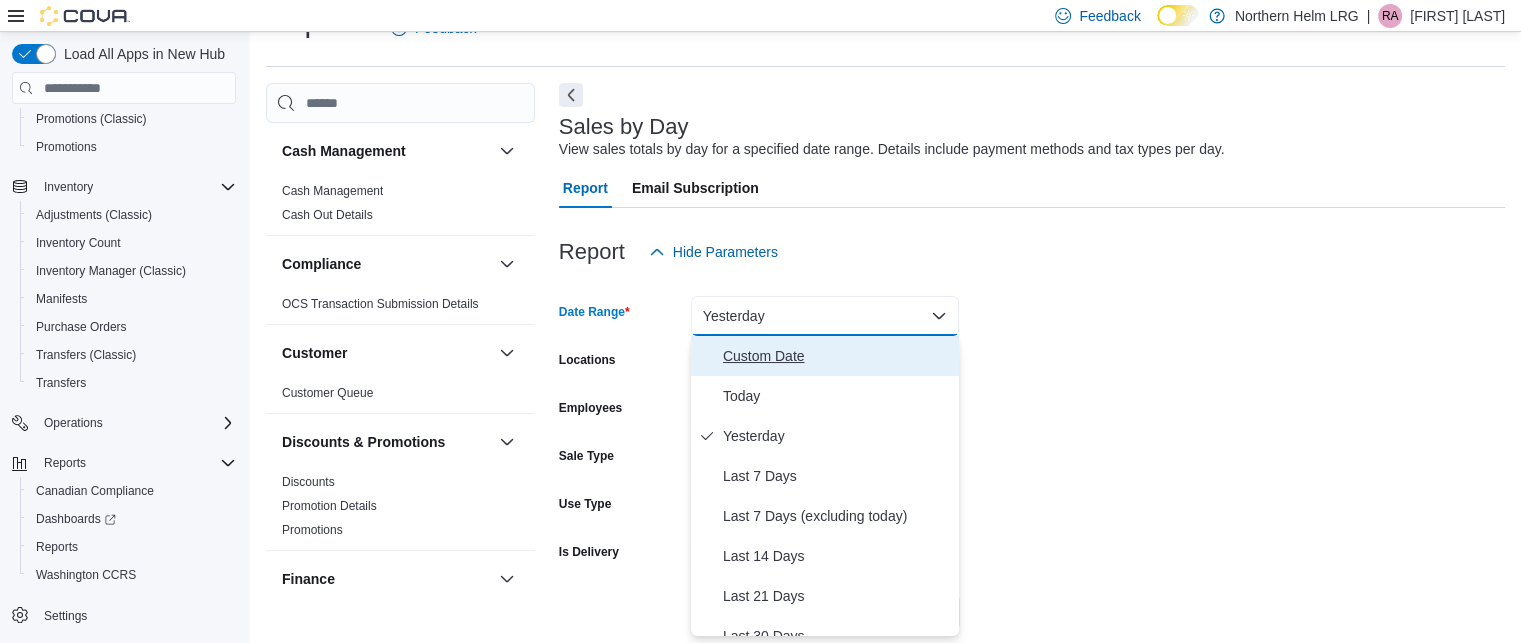 click on "Custom Date" at bounding box center [837, 356] 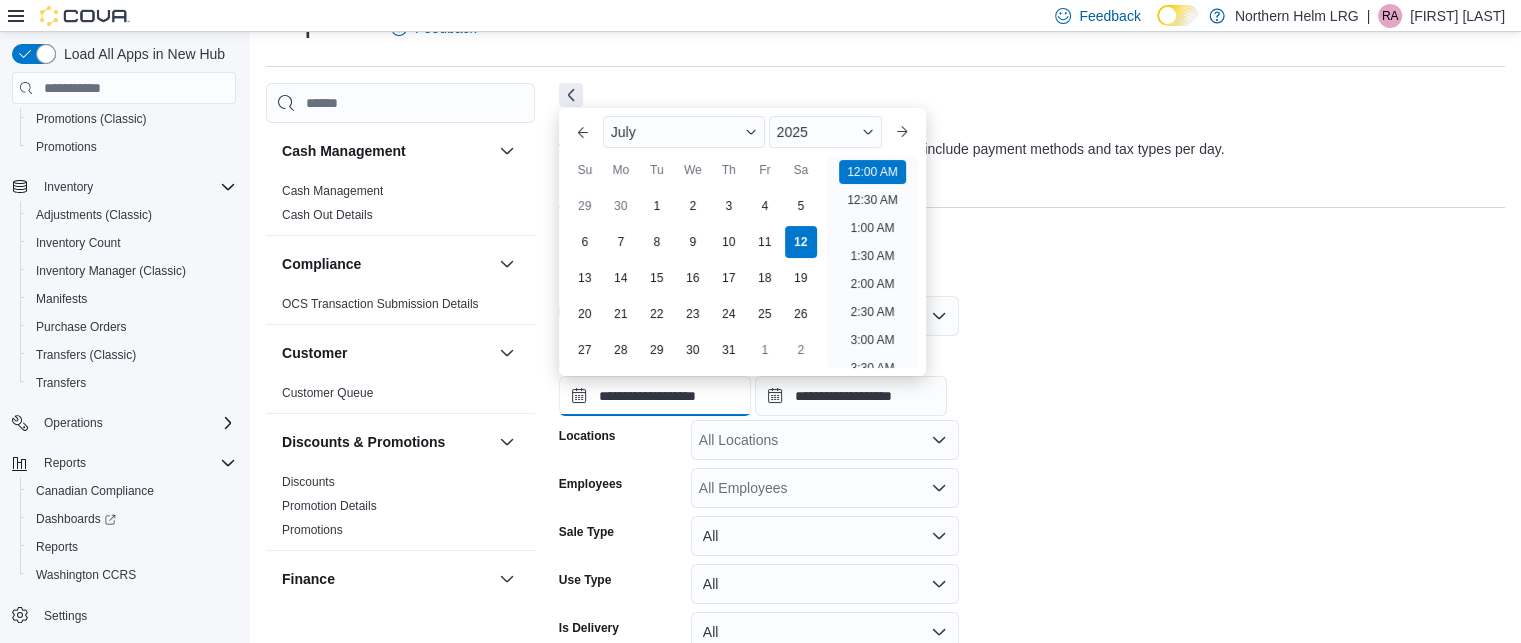click on "**********" at bounding box center (655, 396) 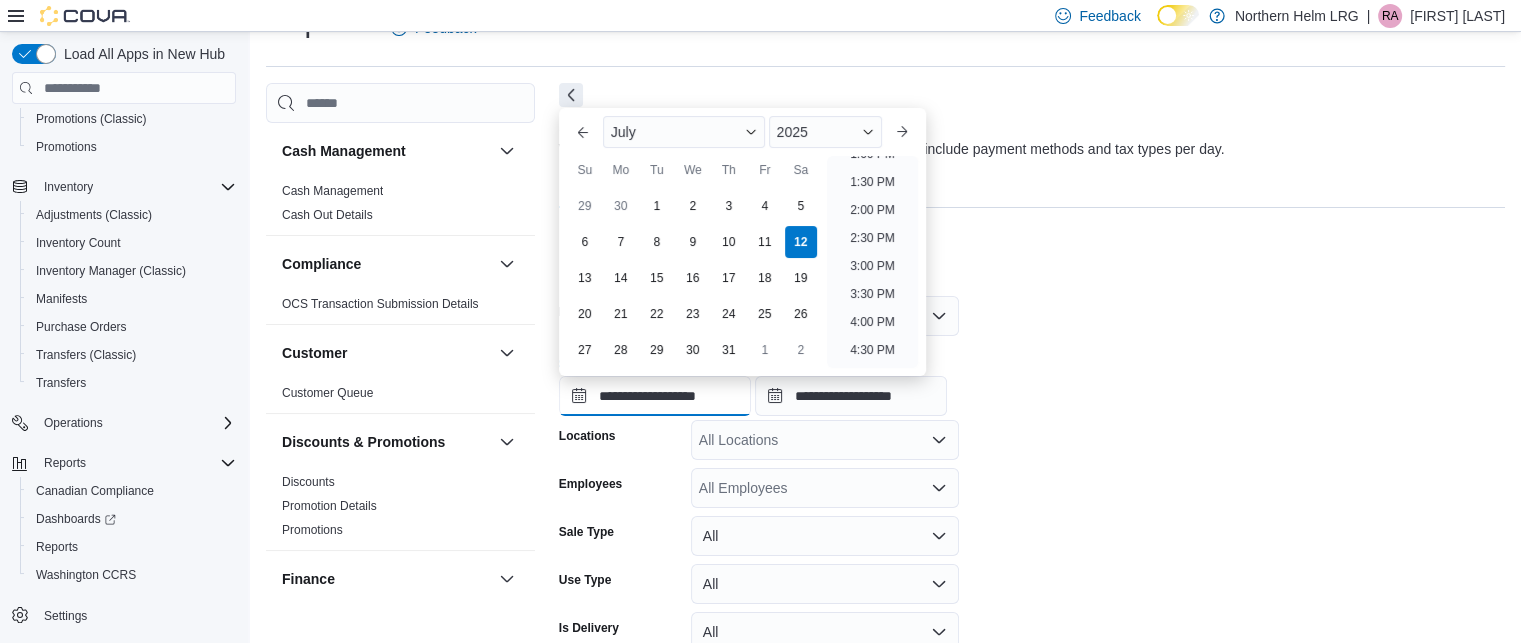 scroll, scrollTop: 747, scrollLeft: 0, axis: vertical 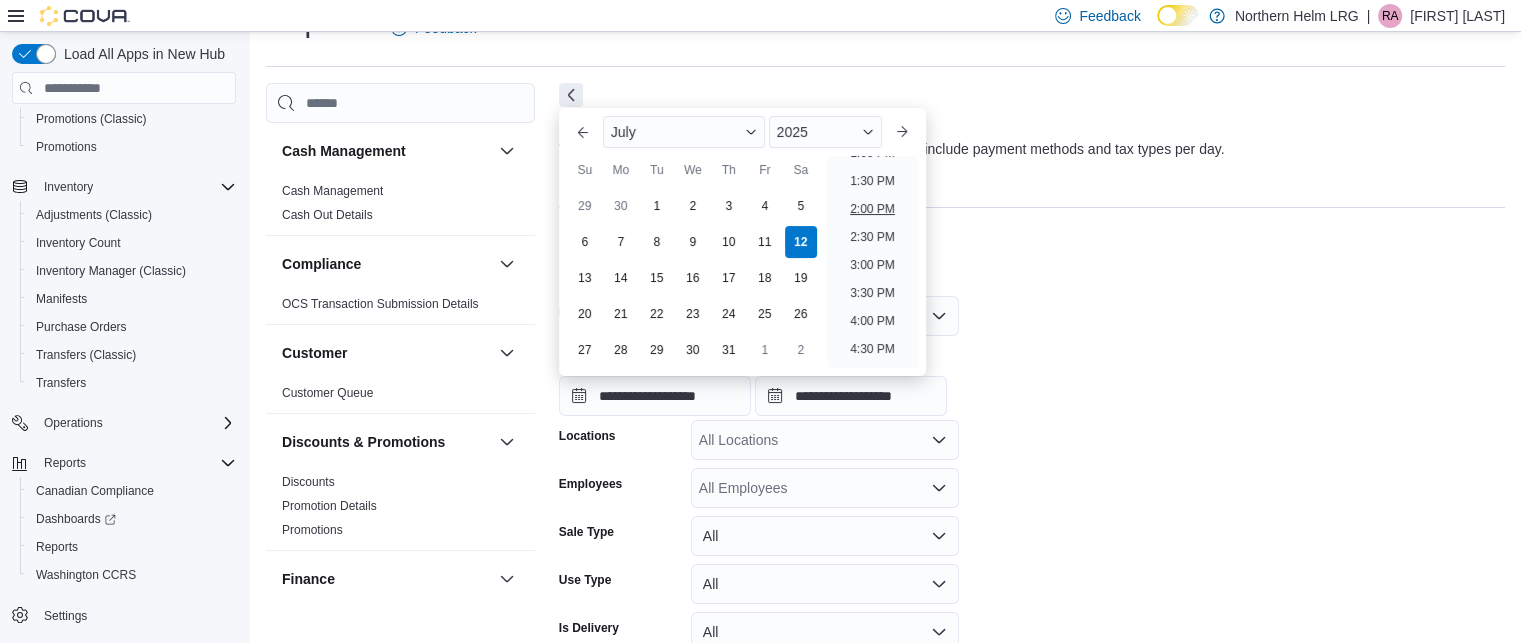 click on "2:00 PM" at bounding box center [872, 209] 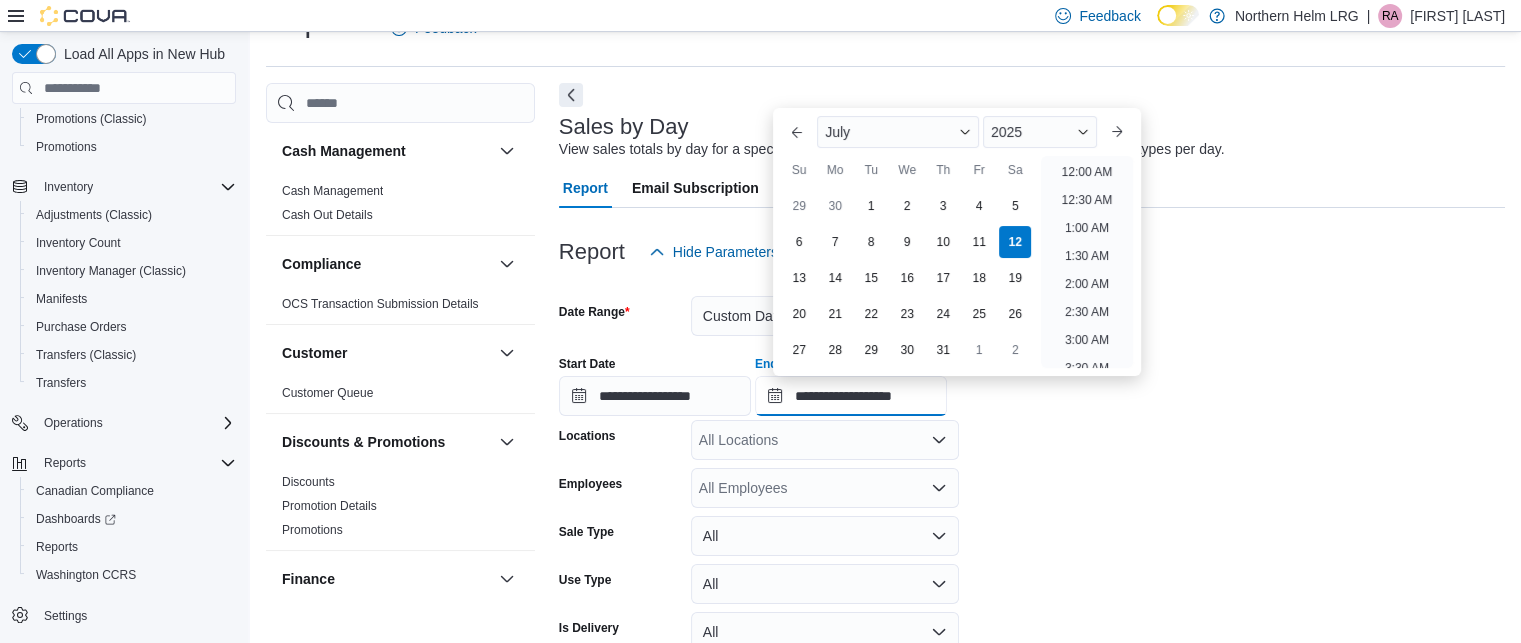 click on "**********" at bounding box center [851, 396] 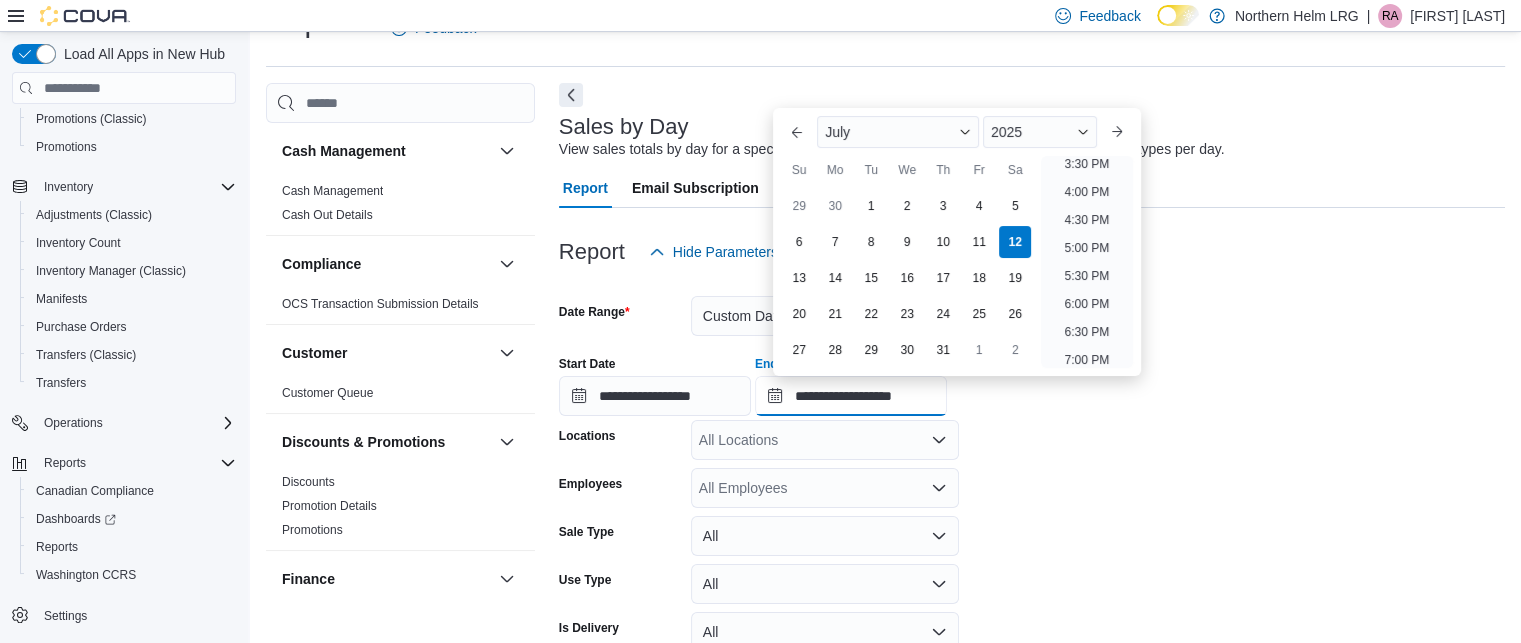 scroll, scrollTop: 875, scrollLeft: 0, axis: vertical 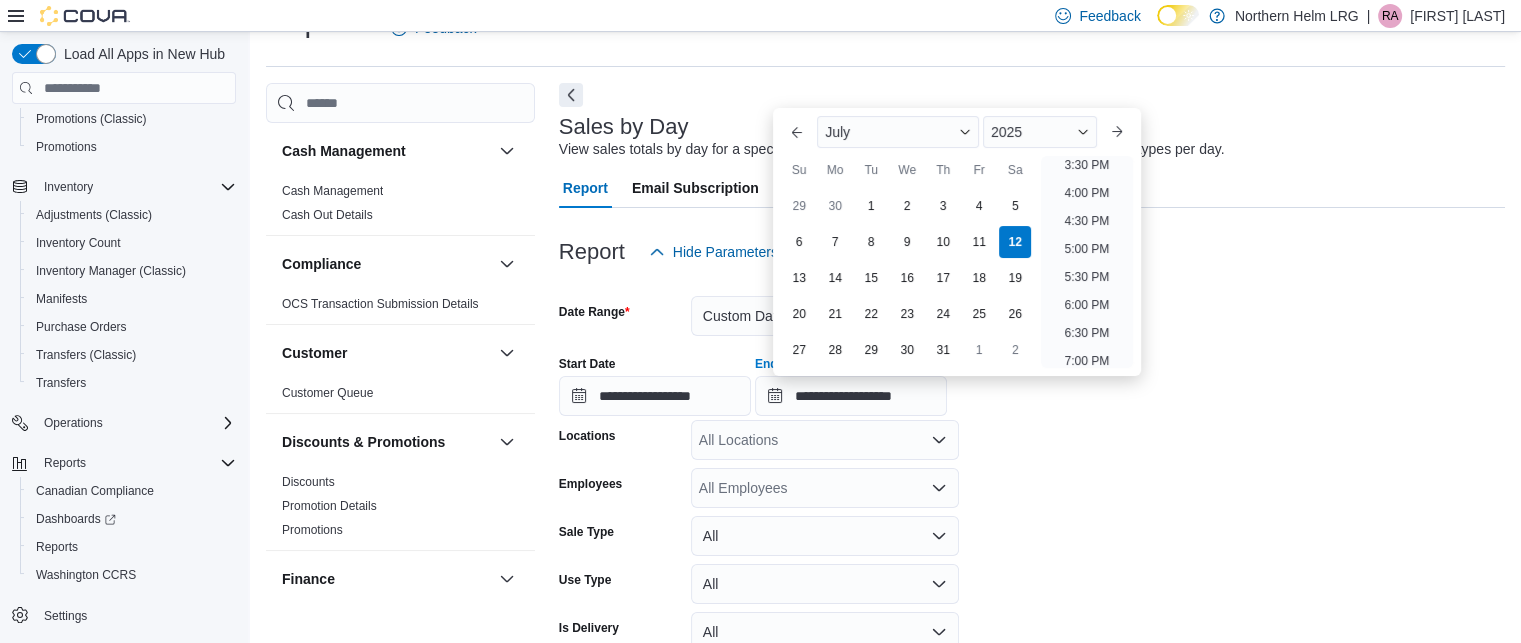 click on "4:00 PM" at bounding box center [1087, 193] 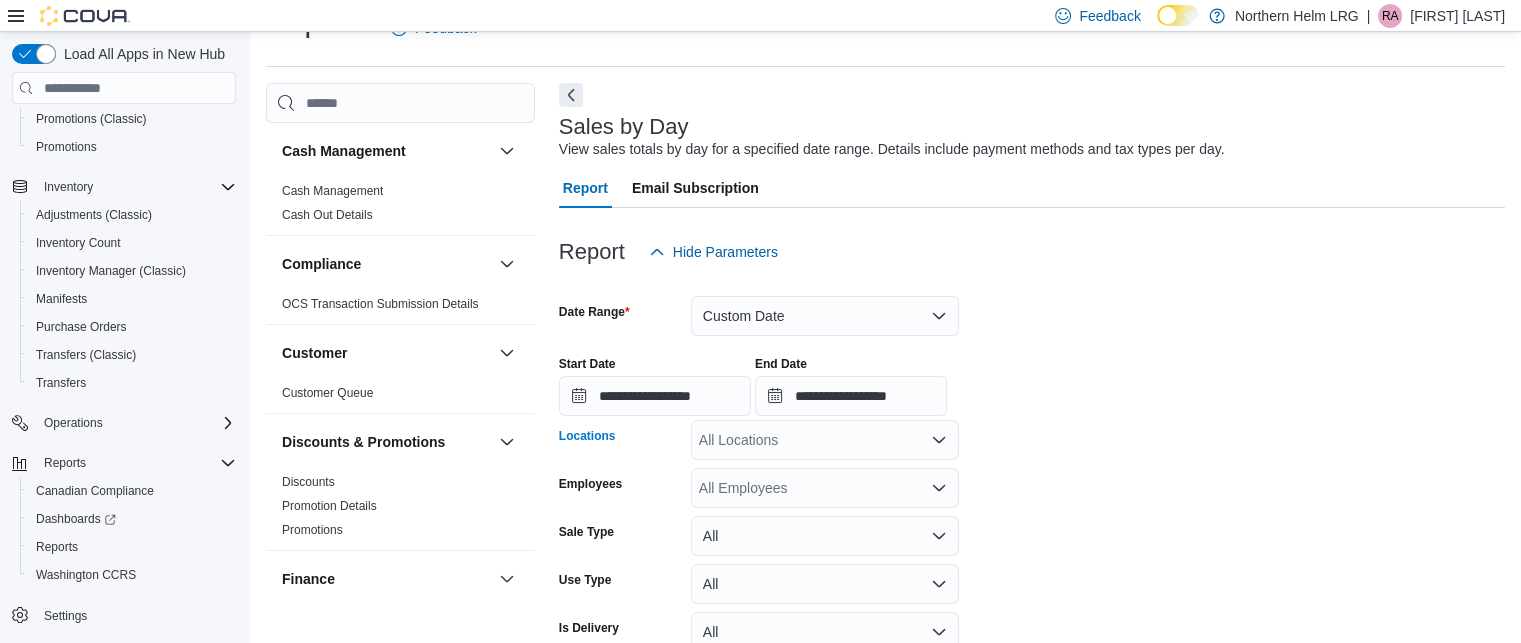 click on "All Locations" at bounding box center [825, 440] 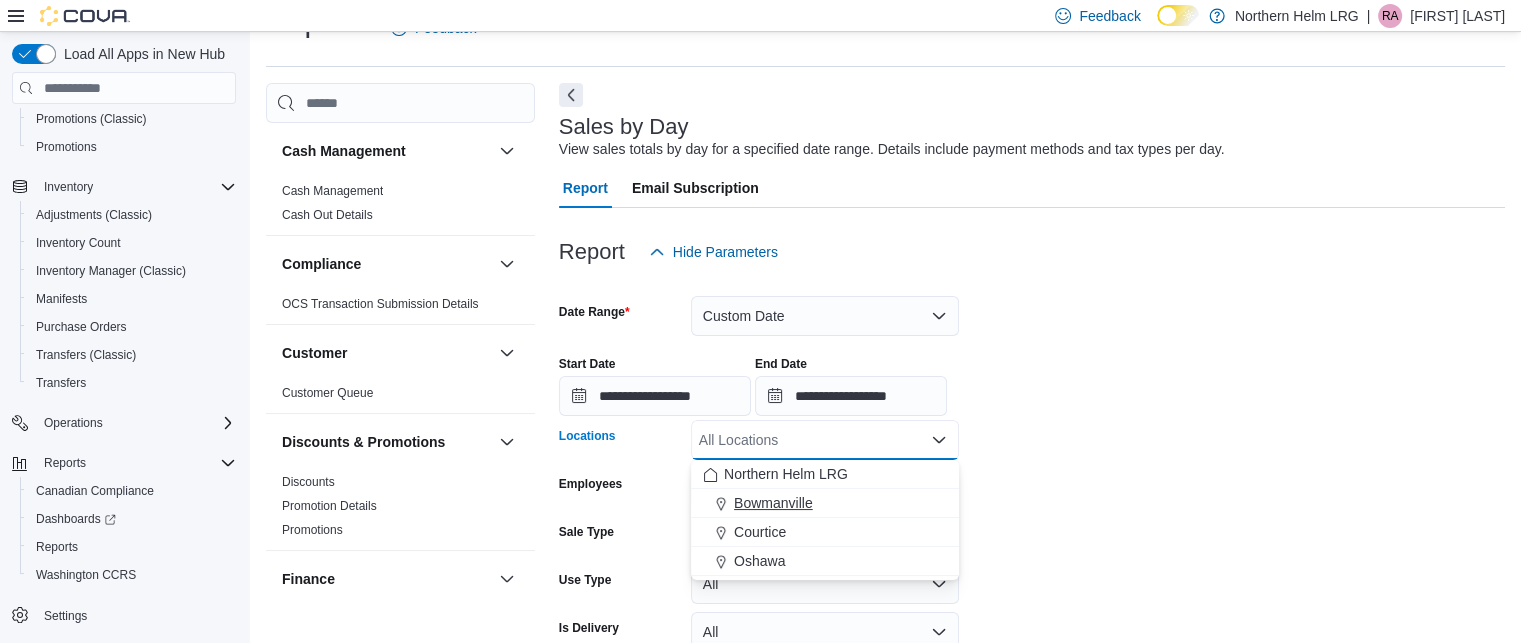 click on "Bowmanville" at bounding box center (773, 503) 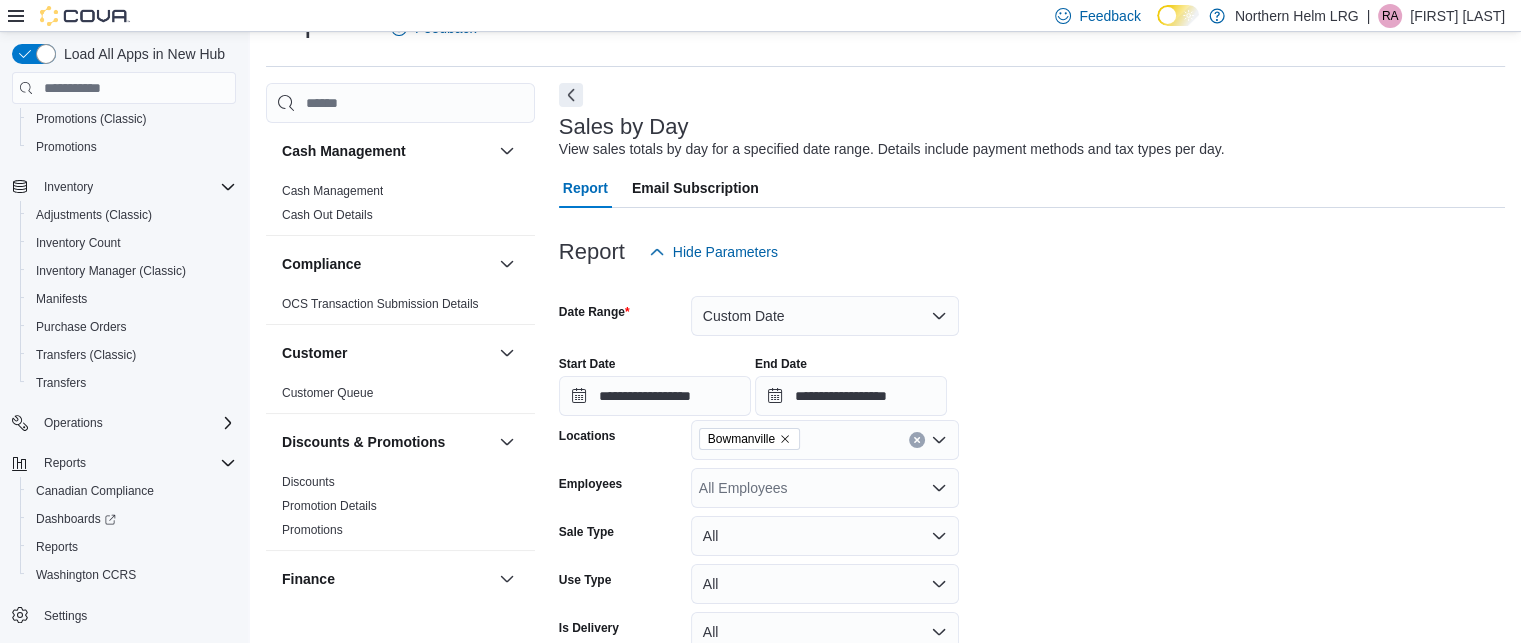 click on "**********" at bounding box center (1032, 490) 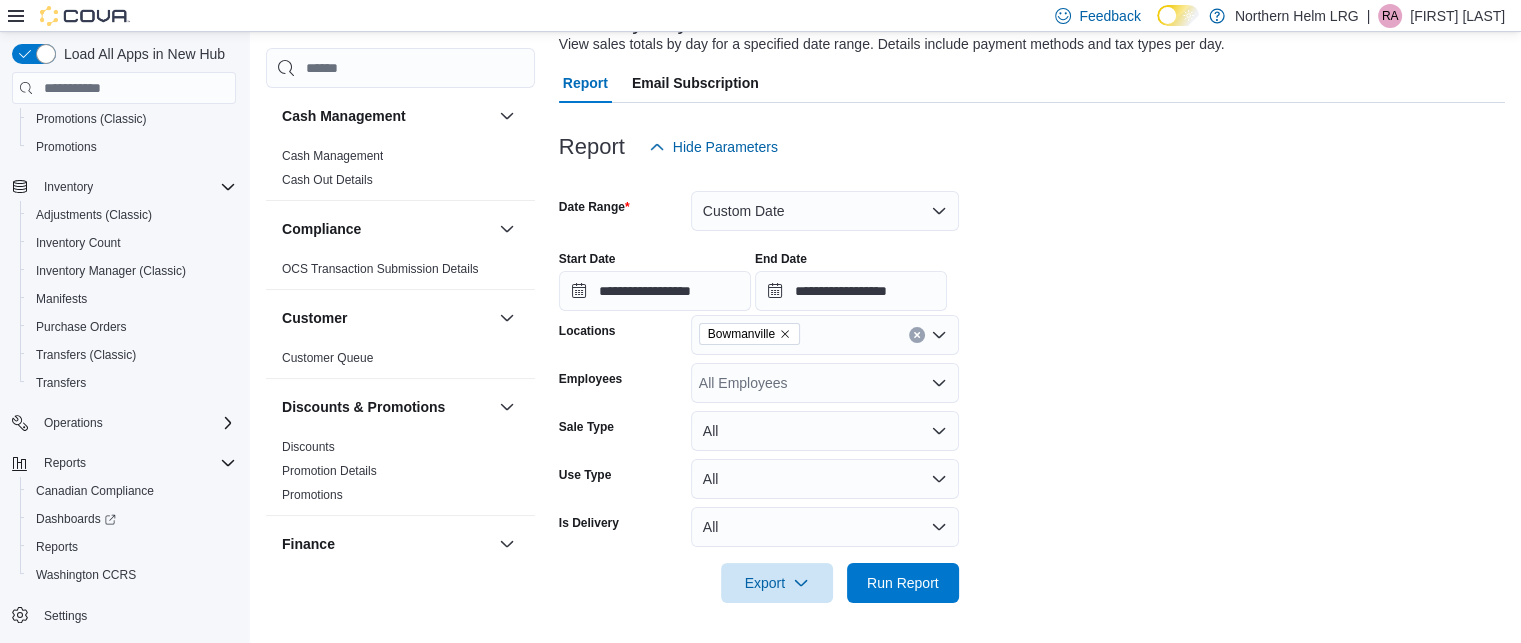 click at bounding box center [1032, 615] 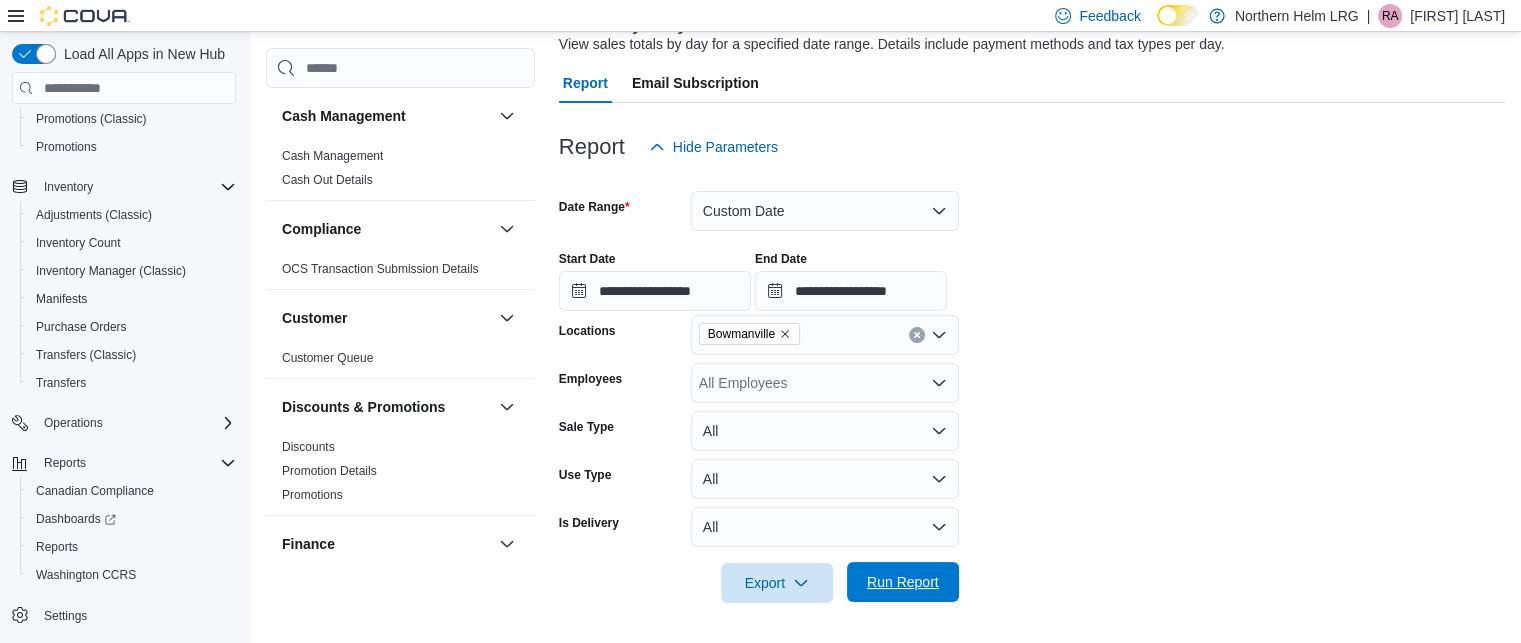 click on "Run Report" at bounding box center (903, 582) 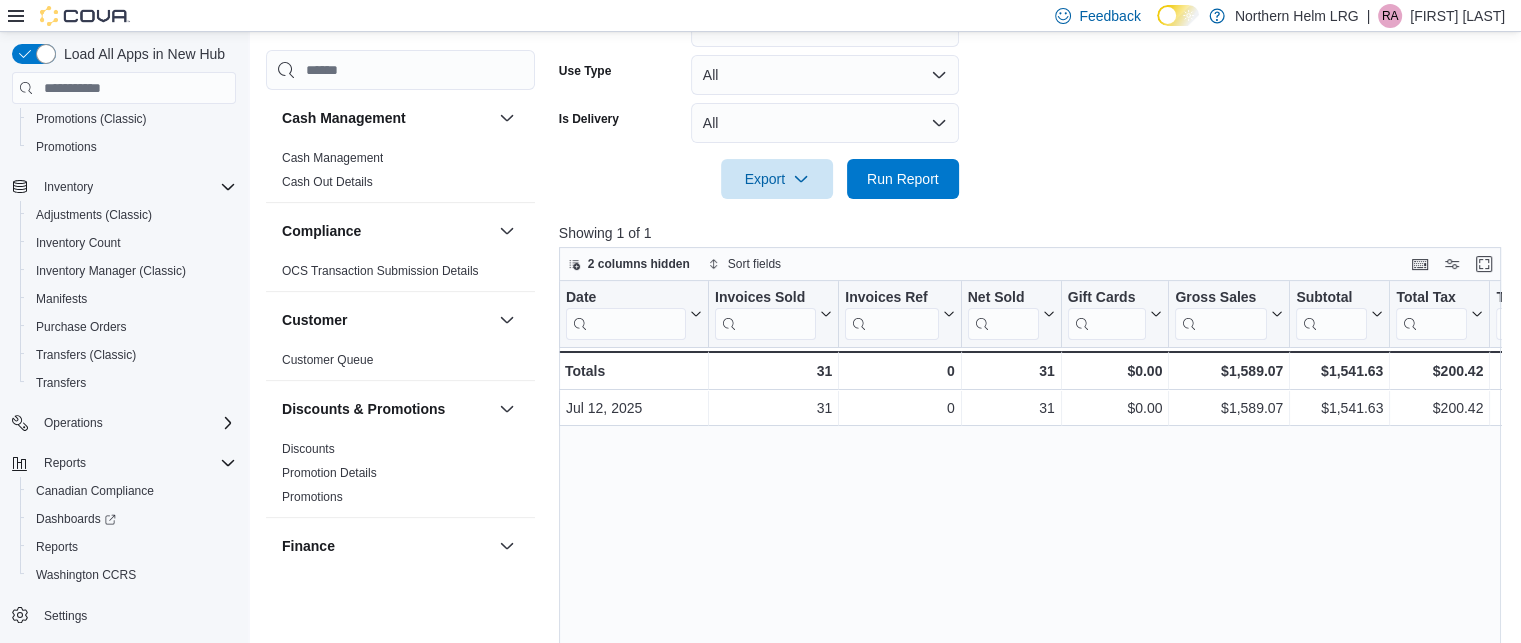 scroll, scrollTop: 556, scrollLeft: 0, axis: vertical 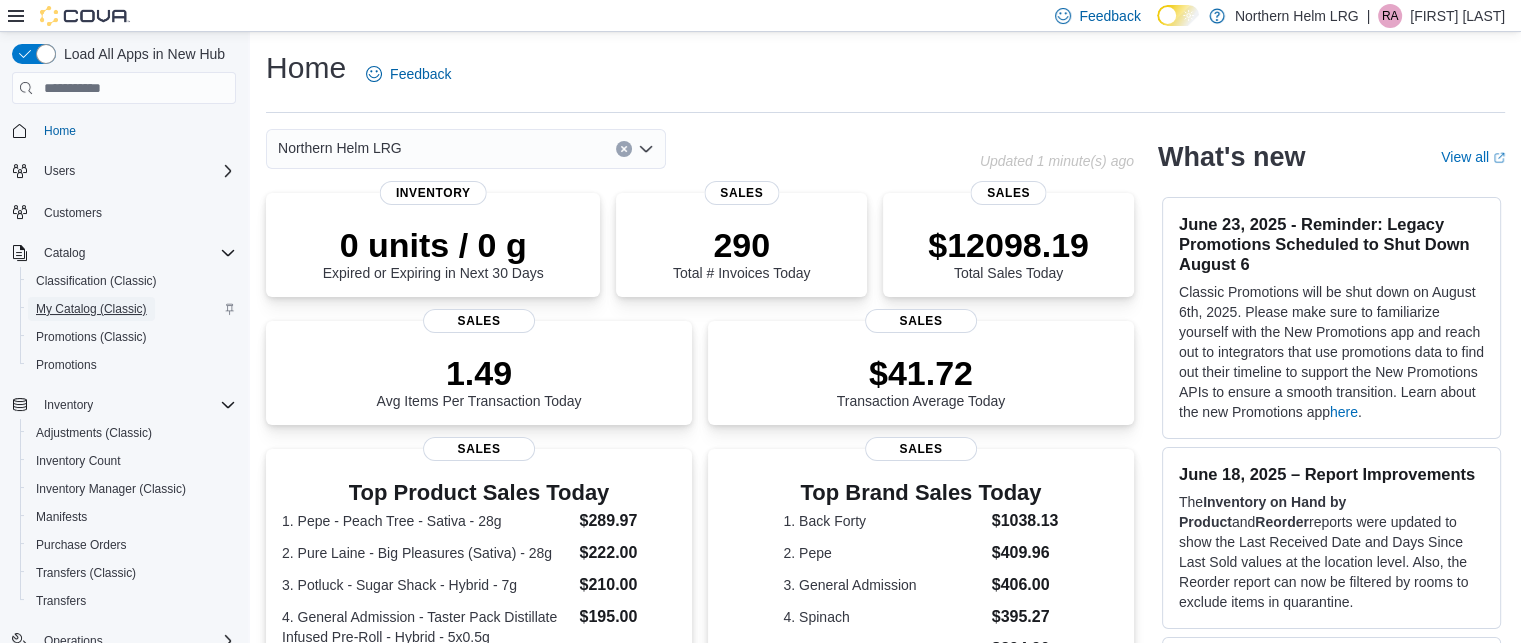 click on "My Catalog (Classic)" at bounding box center [91, 309] 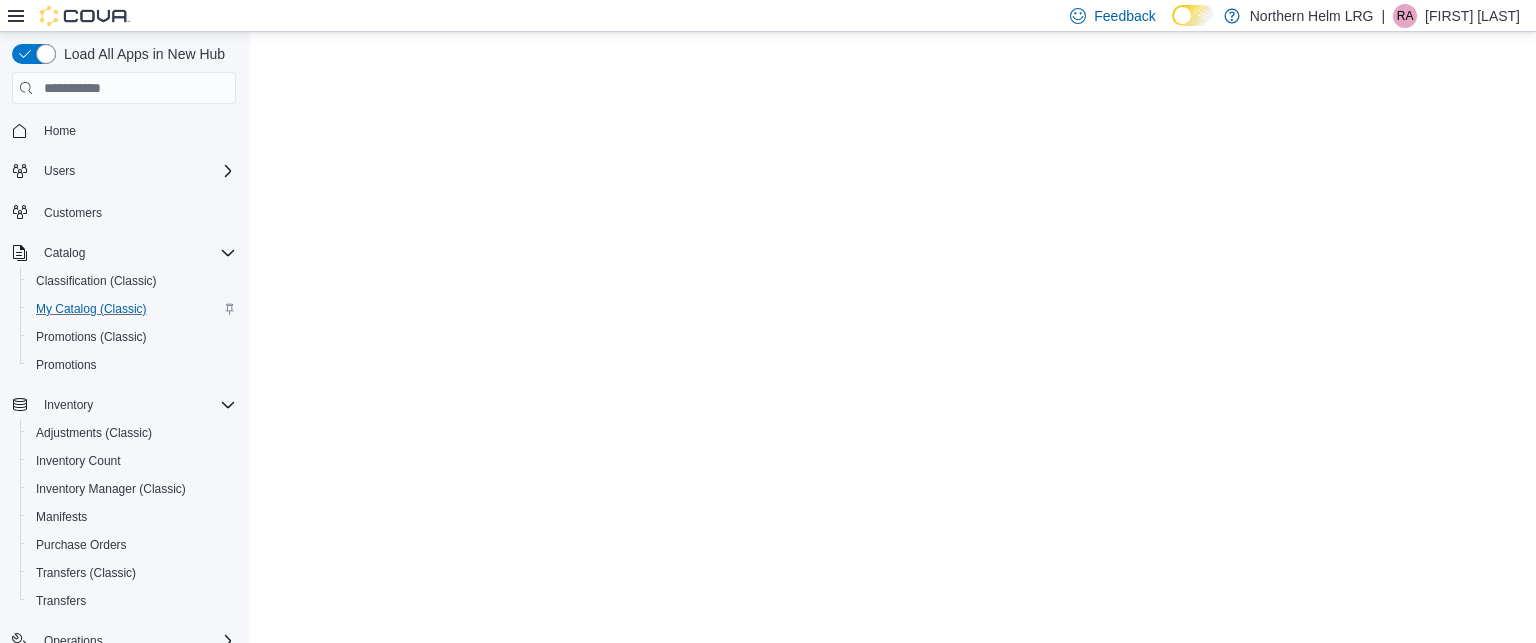 scroll, scrollTop: 0, scrollLeft: 0, axis: both 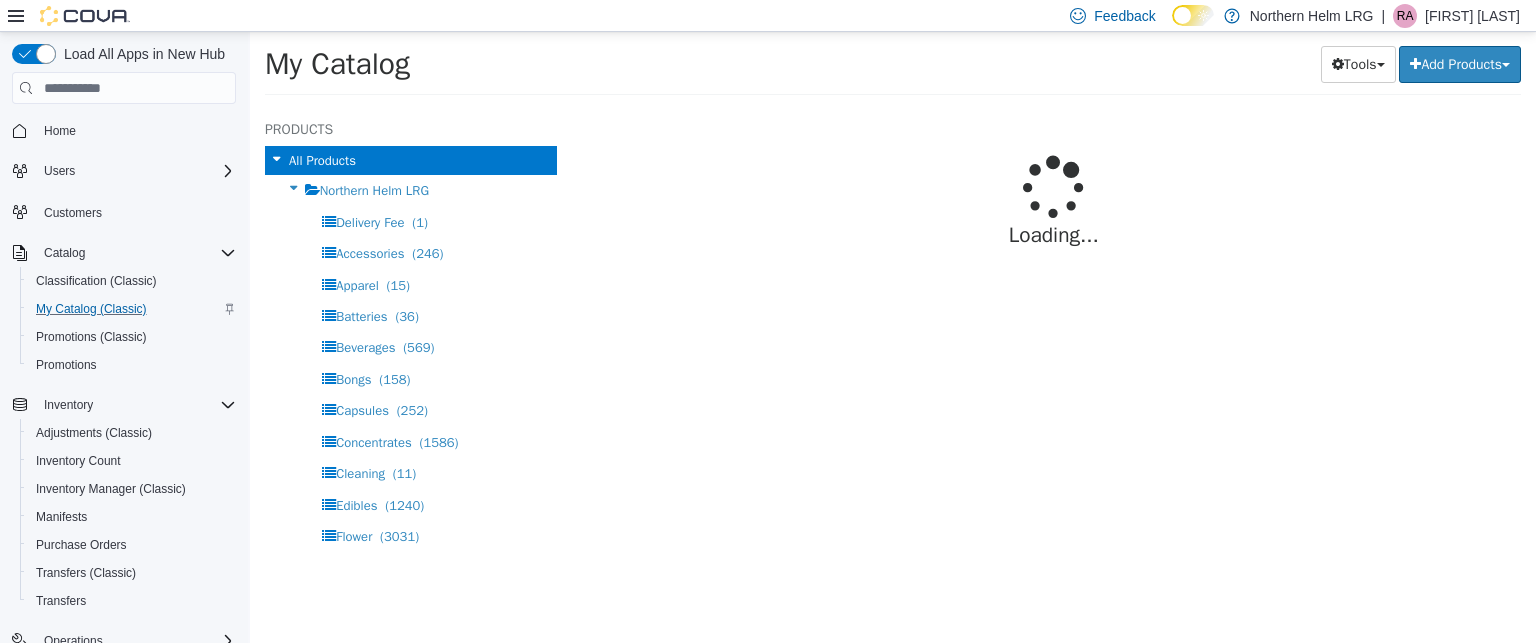 select on "**********" 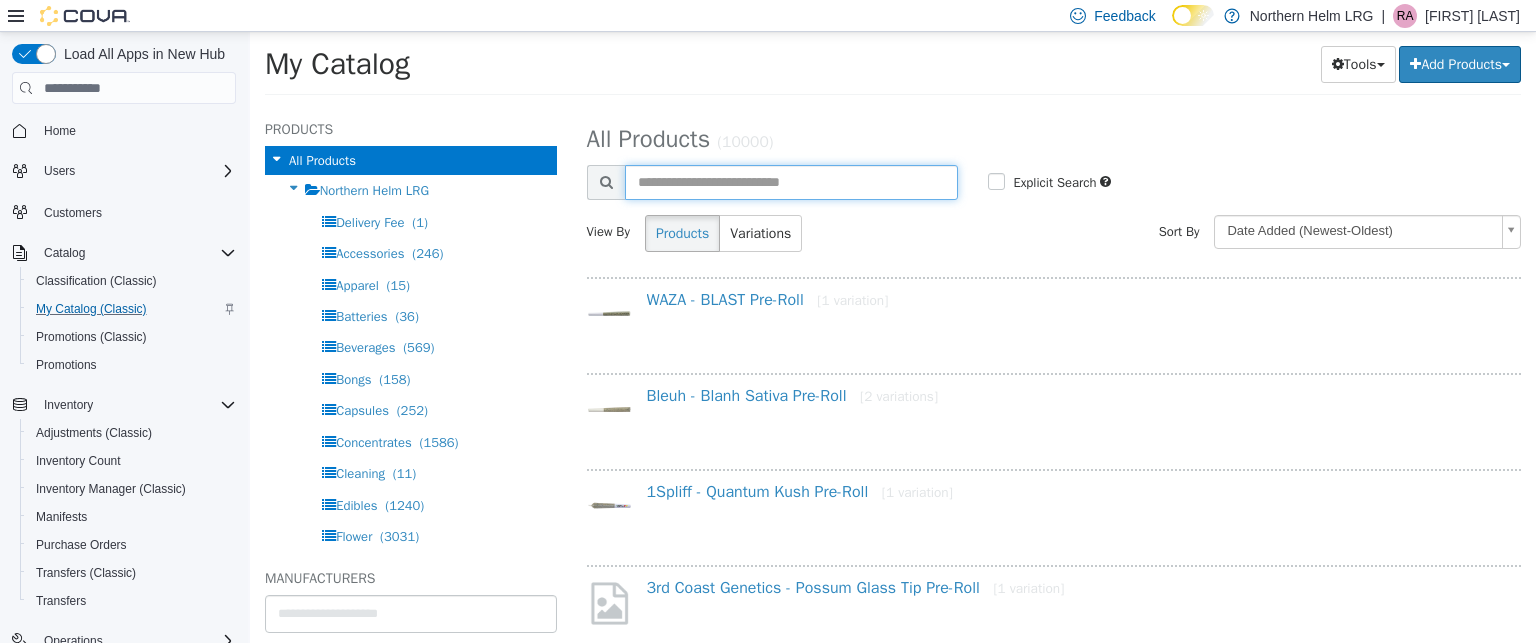 click at bounding box center (792, 182) 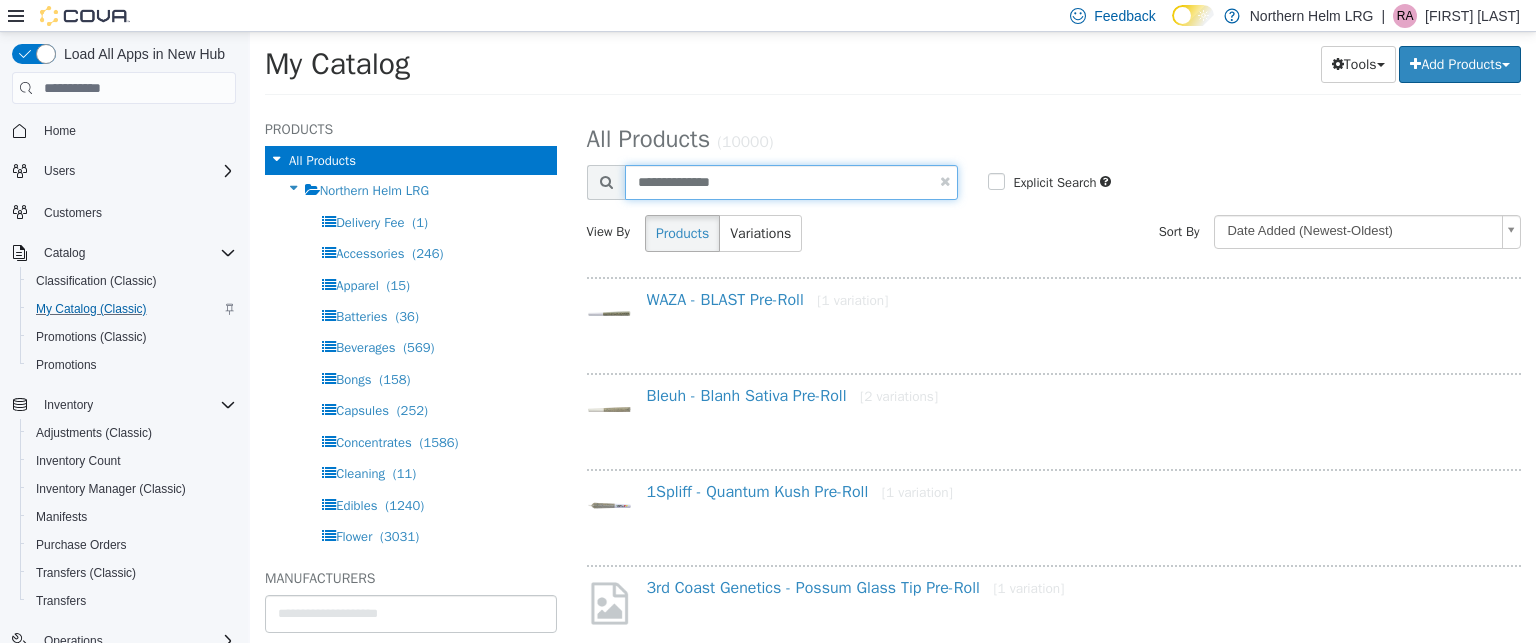 type on "**********" 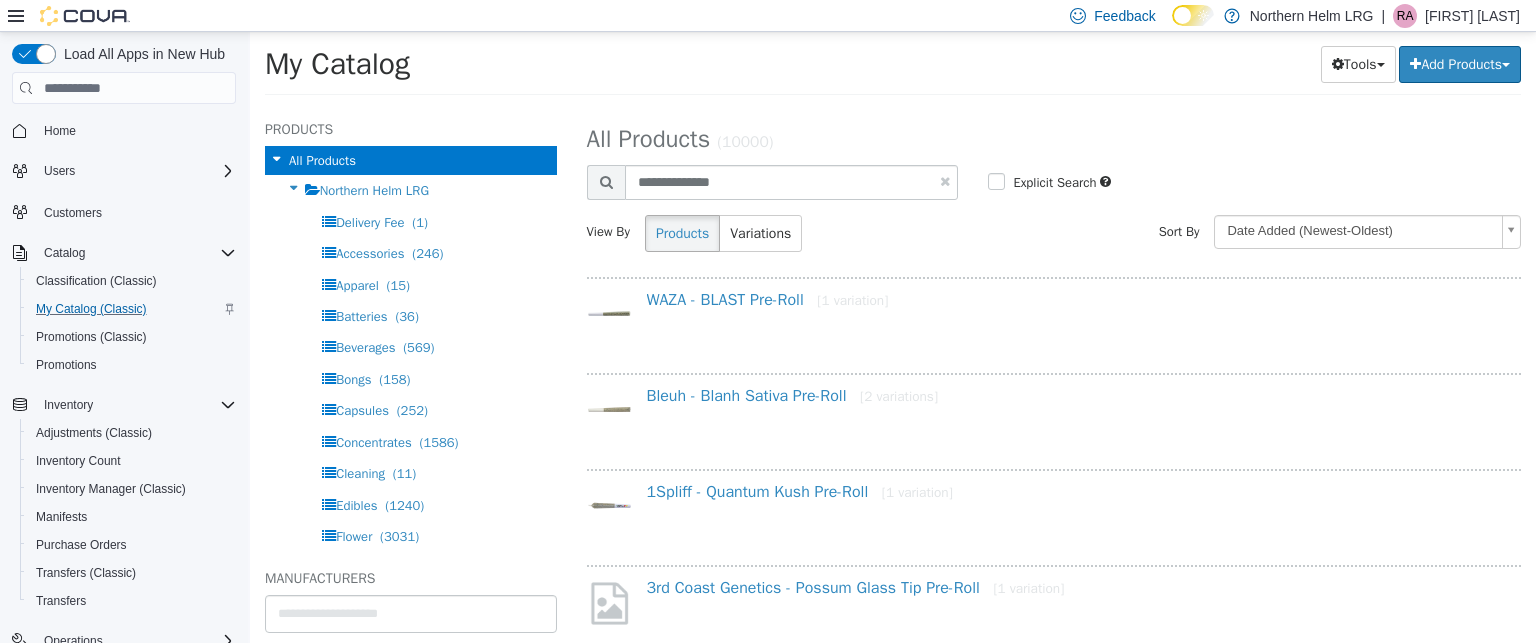 select on "**********" 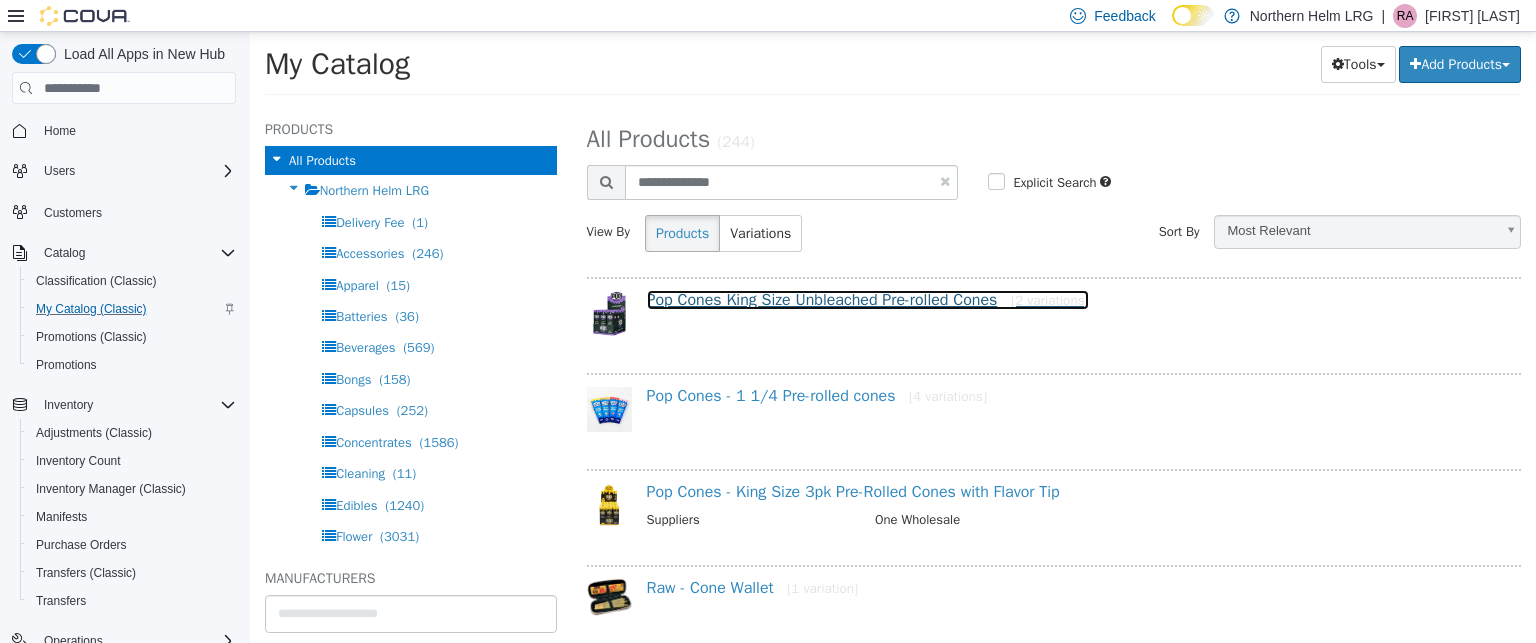 click on "Pop Cones King Size Unbleached Pre-rolled Cones
[2 variations]" at bounding box center [868, 300] 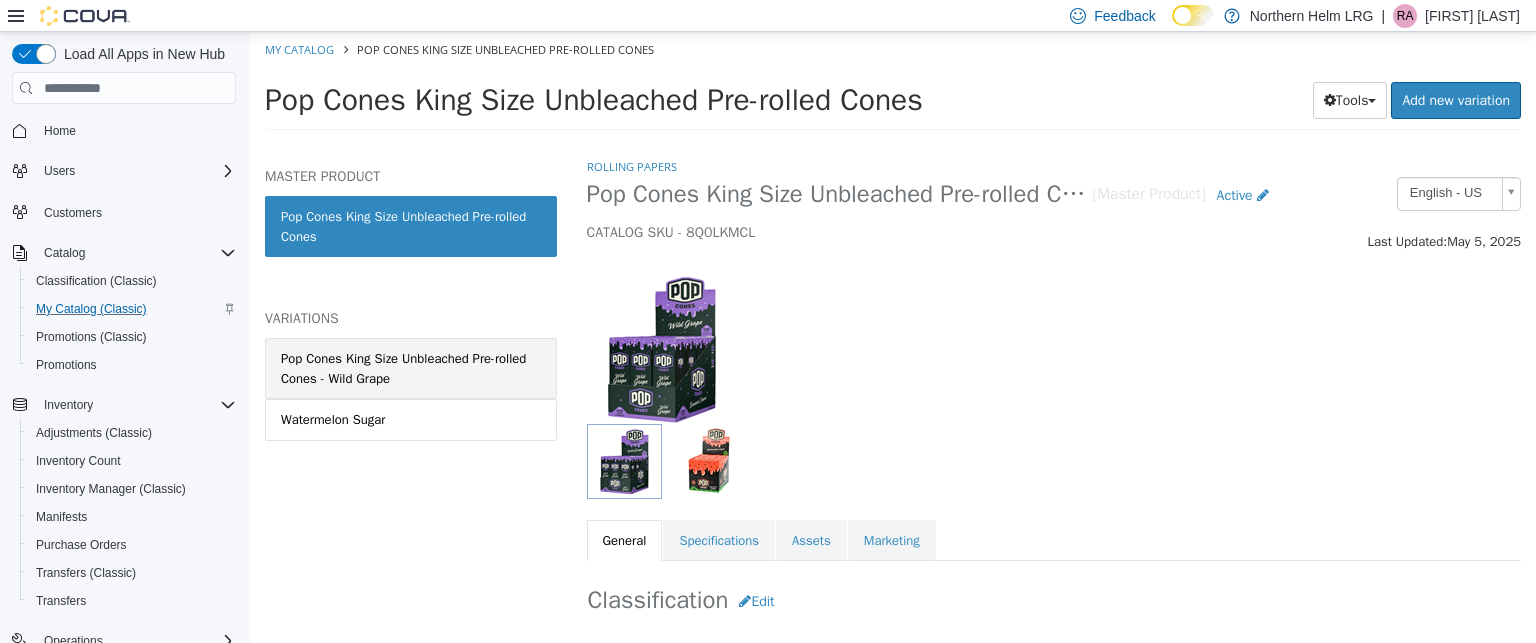 click on "Pop Cones King Size Unbleached Pre-rolled Cones  - Wild Grape" at bounding box center [411, 368] 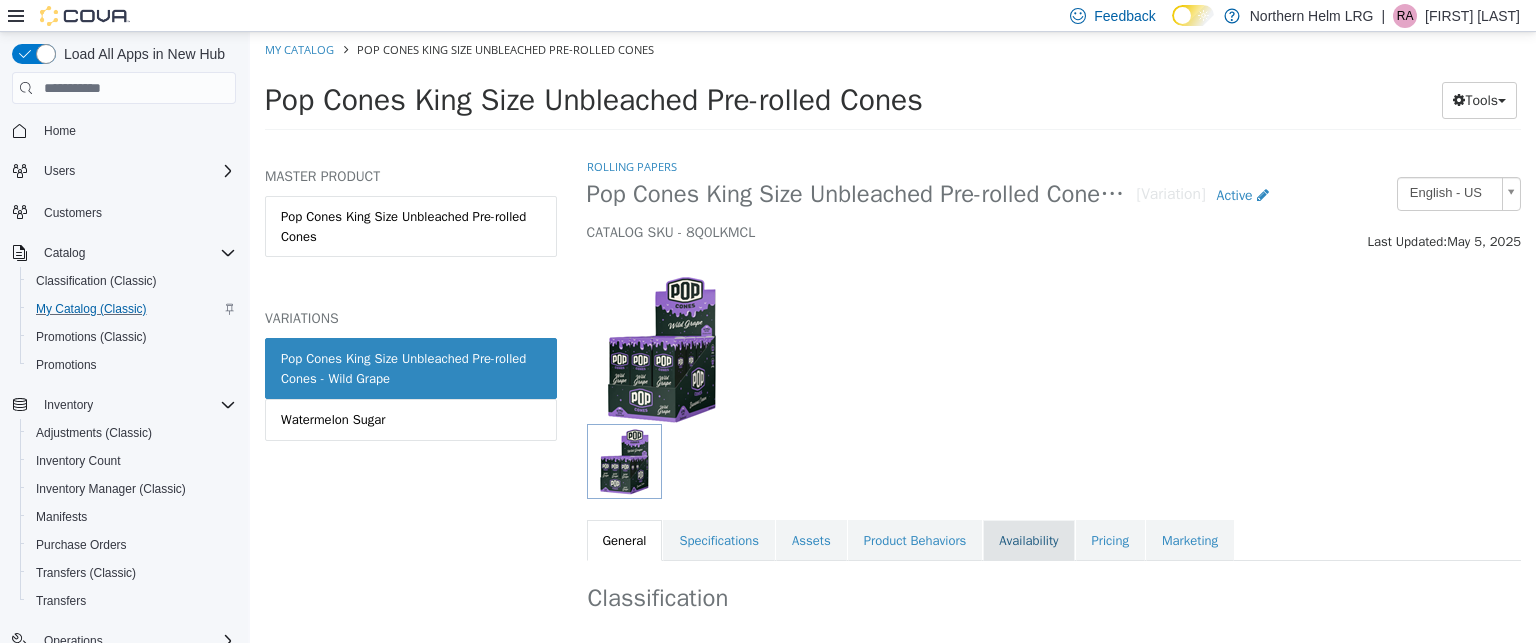click on "Availability" at bounding box center [1028, 541] 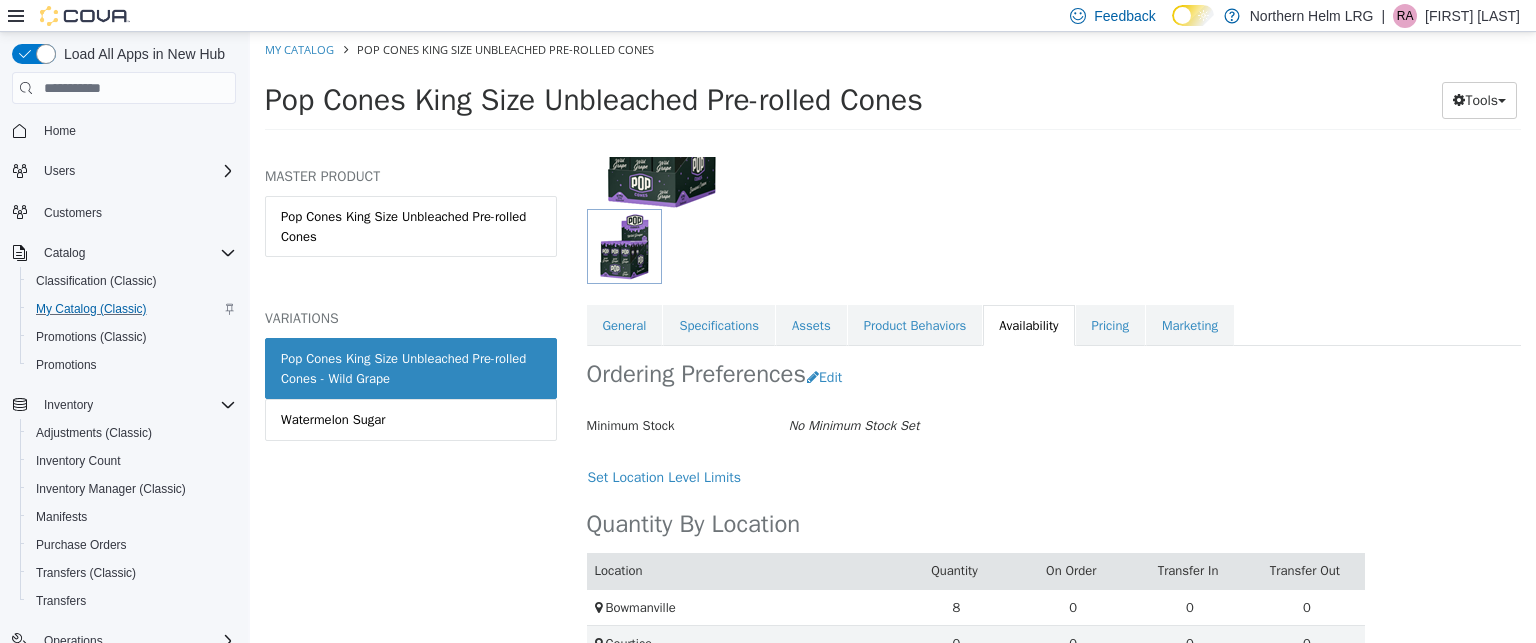 scroll, scrollTop: 213, scrollLeft: 0, axis: vertical 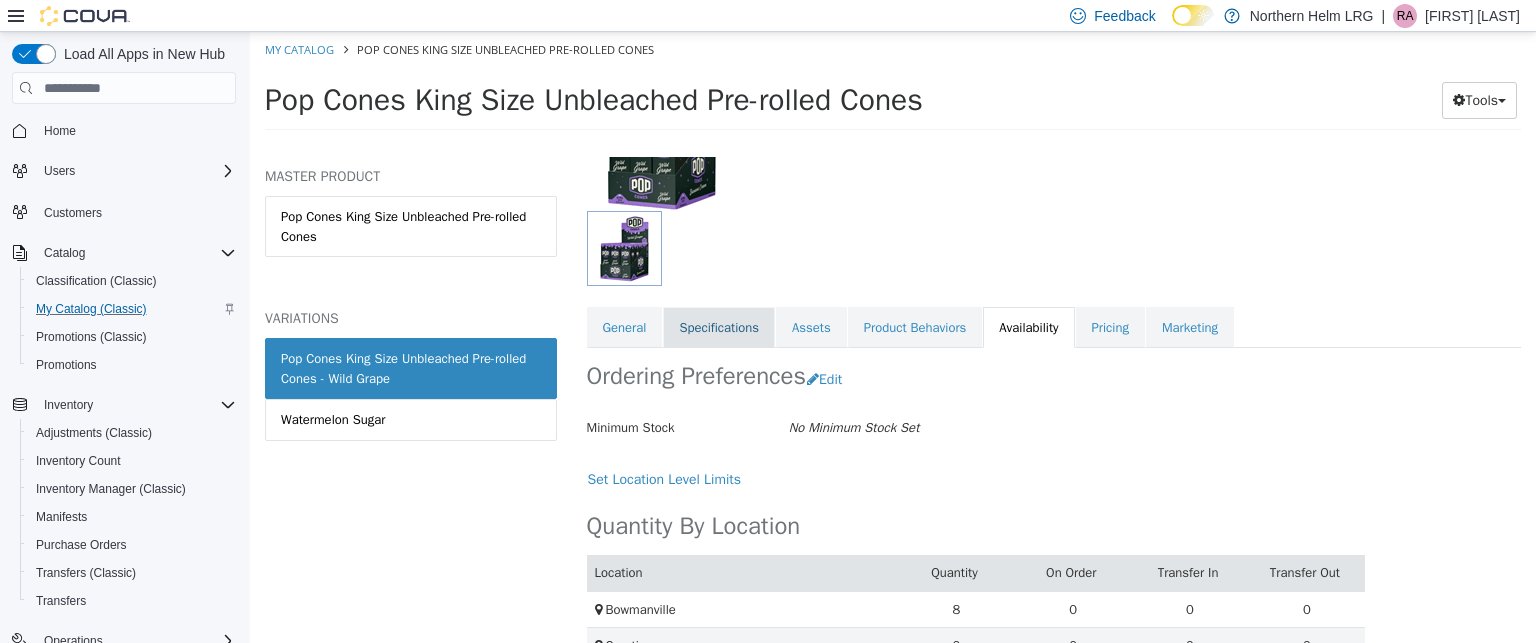 click on "Specifications" at bounding box center [719, 328] 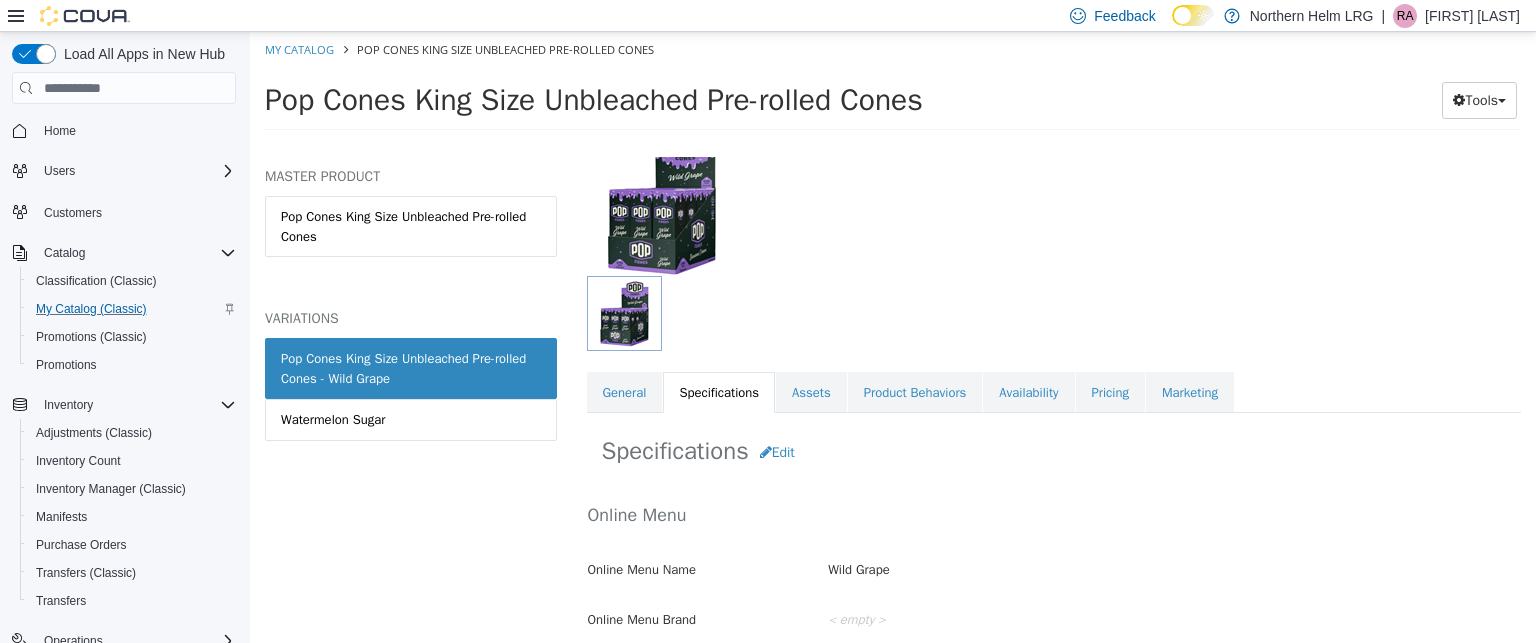 scroll, scrollTop: 133, scrollLeft: 0, axis: vertical 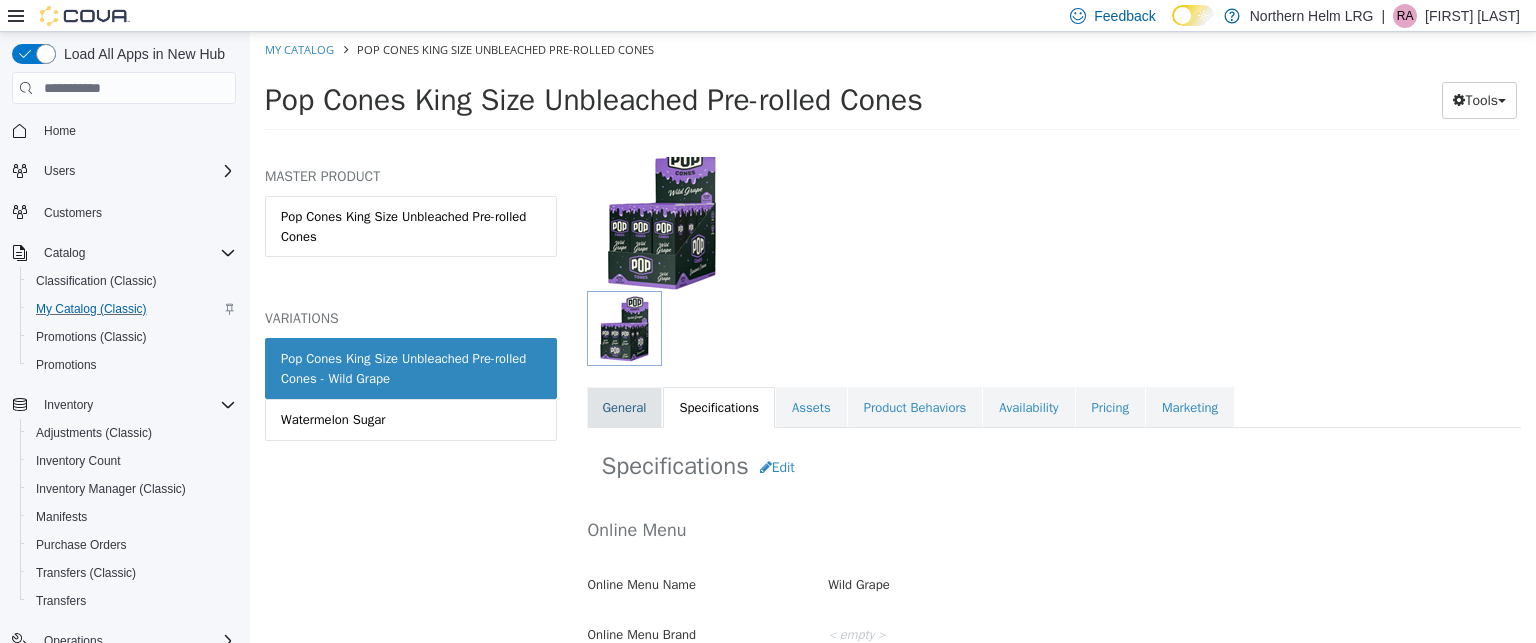 click on "General" at bounding box center [625, 408] 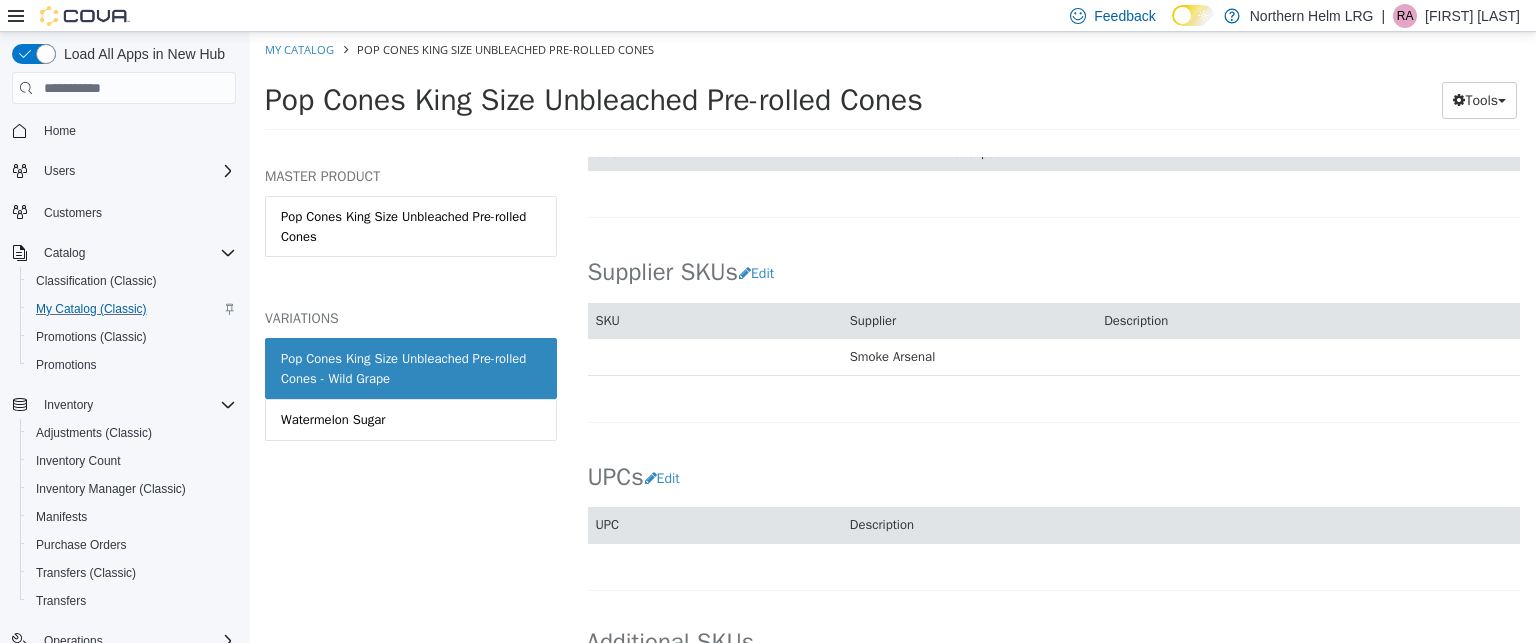 scroll, scrollTop: 1336, scrollLeft: 0, axis: vertical 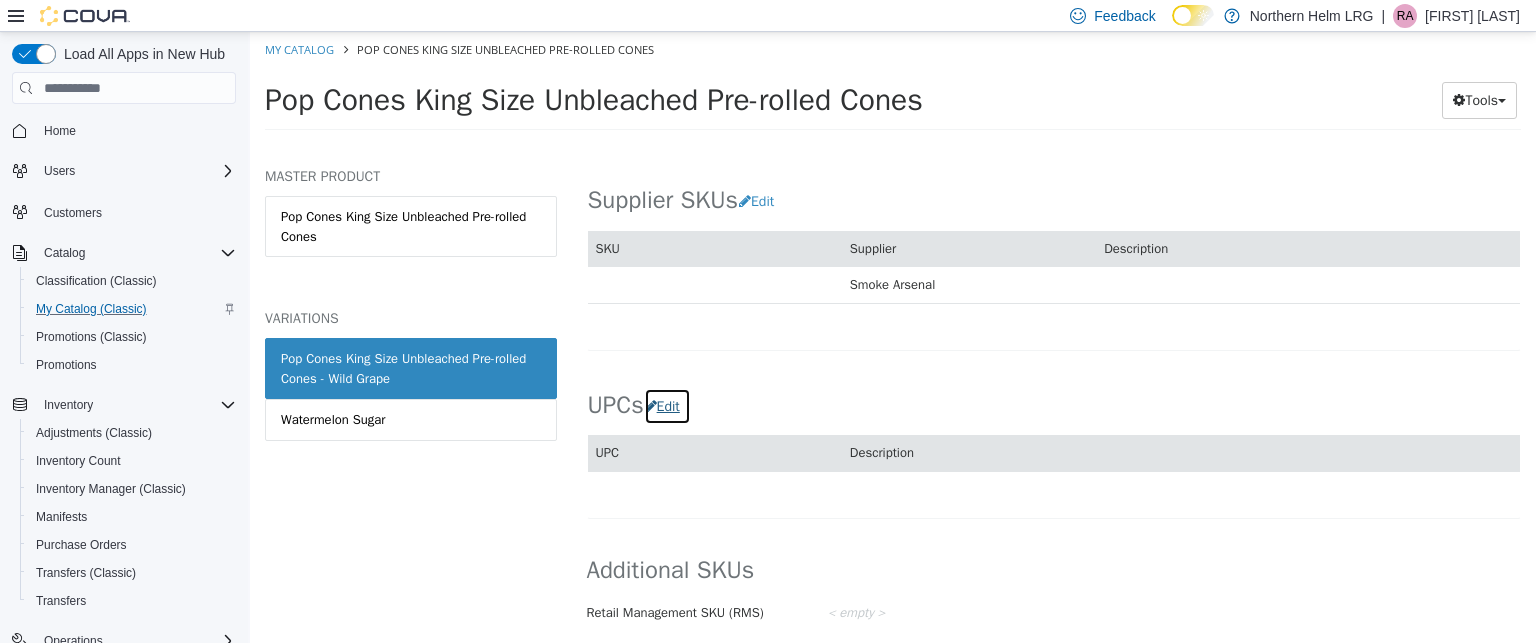 click on "Edit" at bounding box center (667, 406) 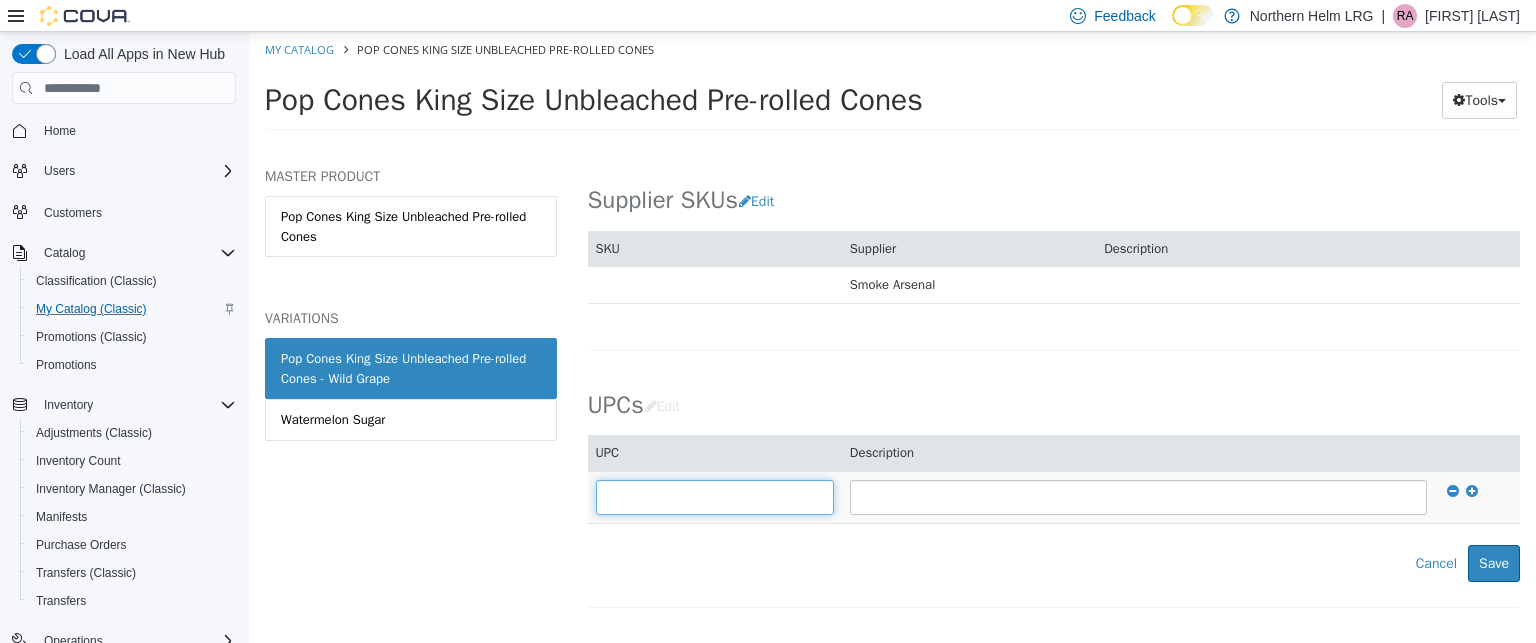 click at bounding box center [715, 497] 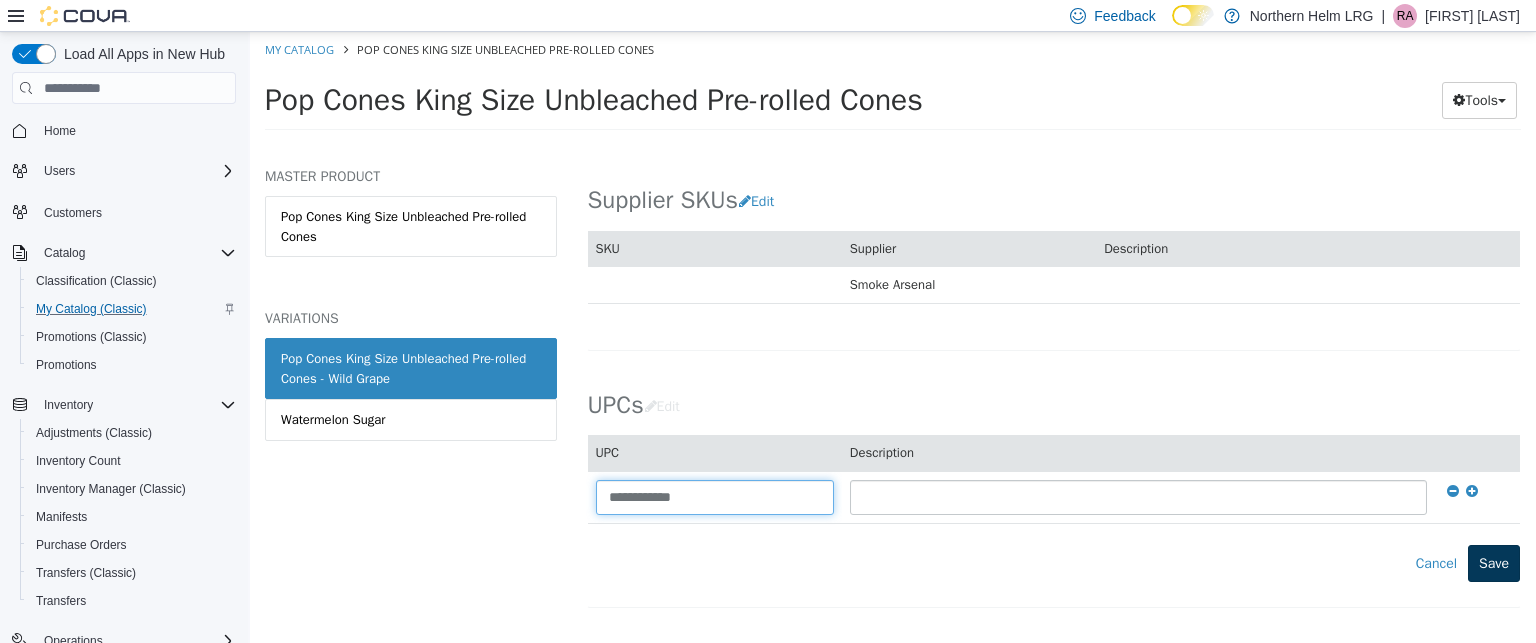 type on "**********" 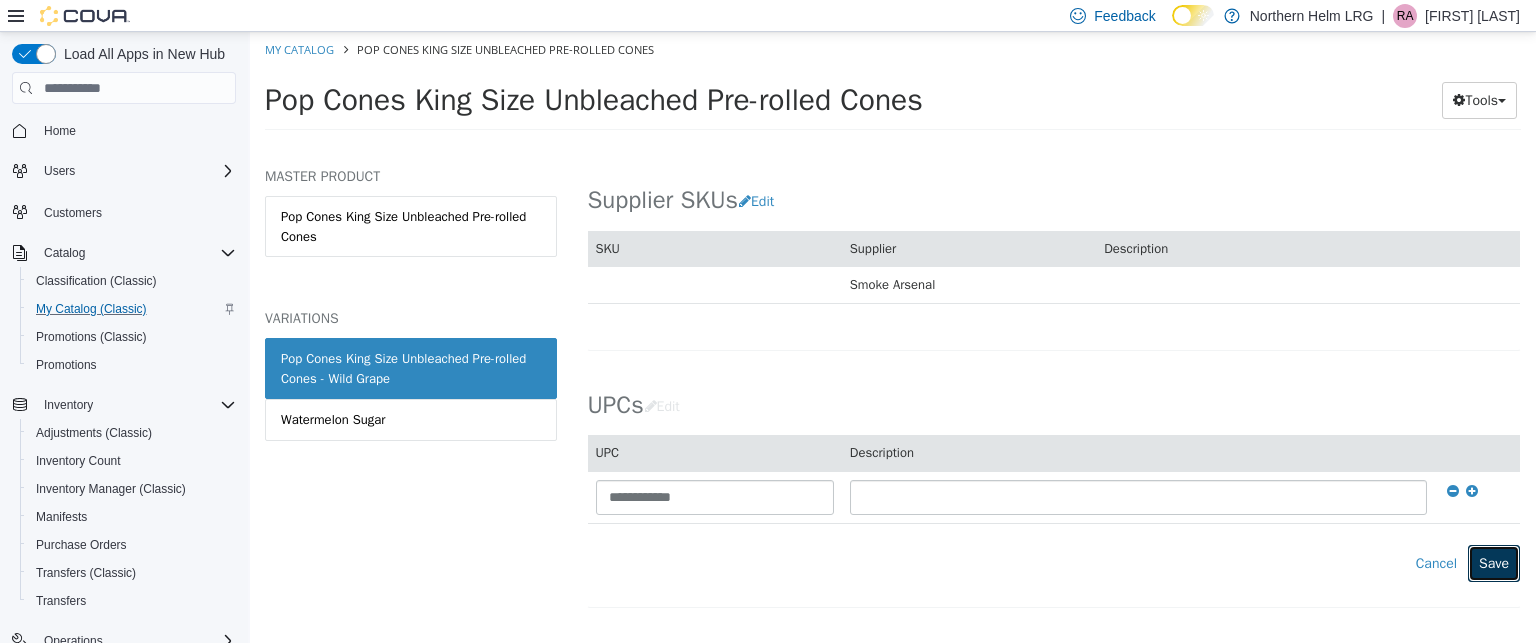 click on "Save" at bounding box center [1494, 563] 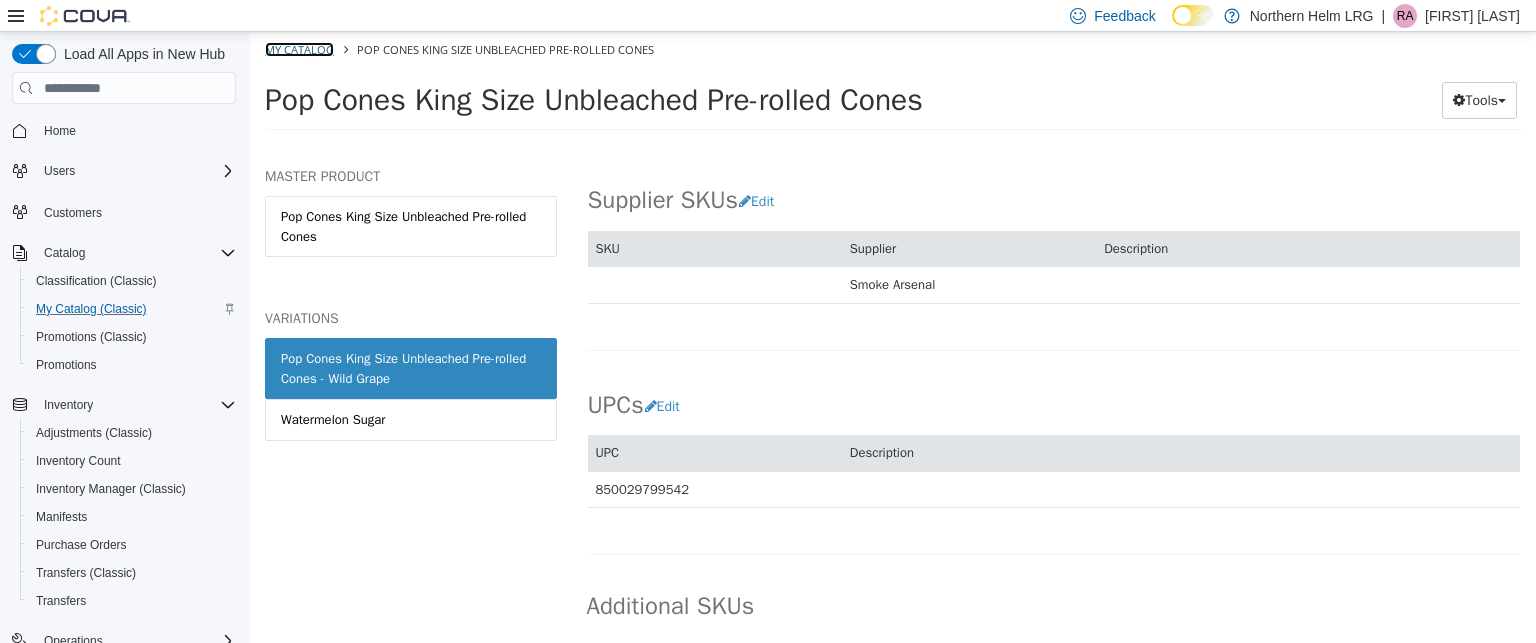 click on "My Catalog" at bounding box center [299, 49] 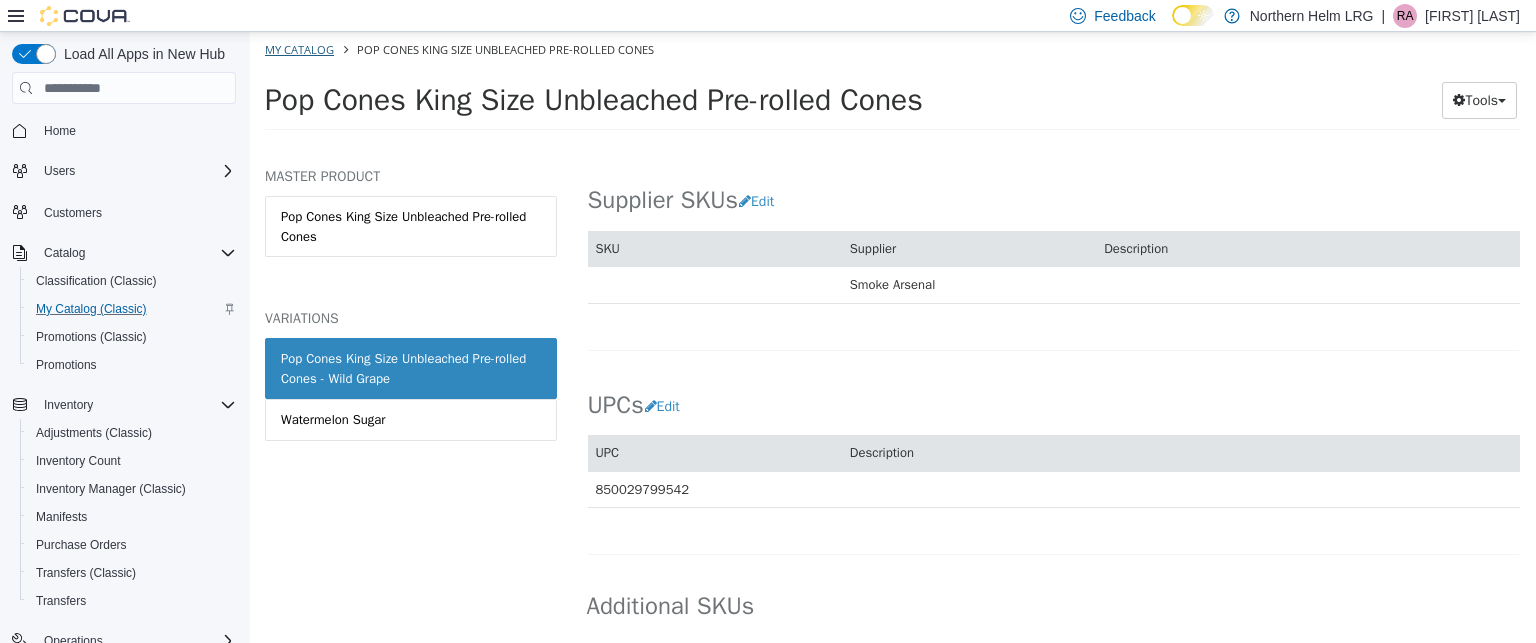 select on "**********" 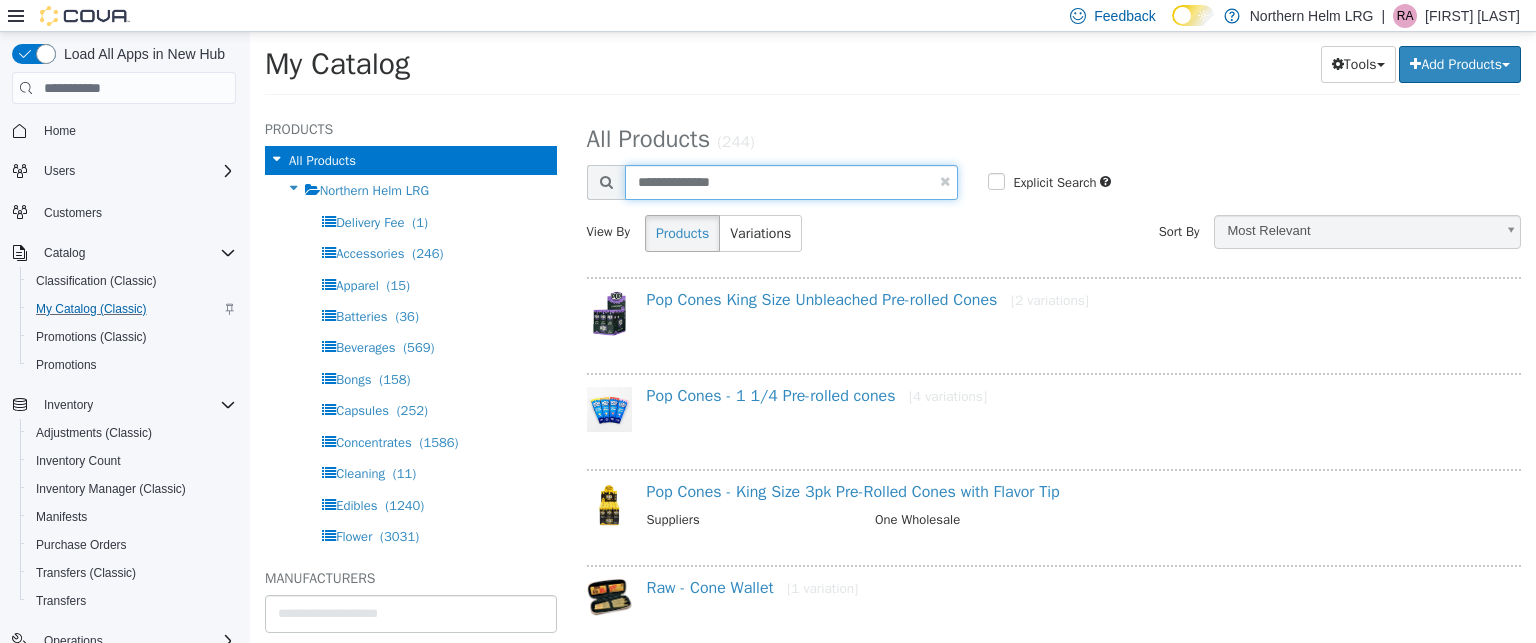 click on "**********" at bounding box center (792, 182) 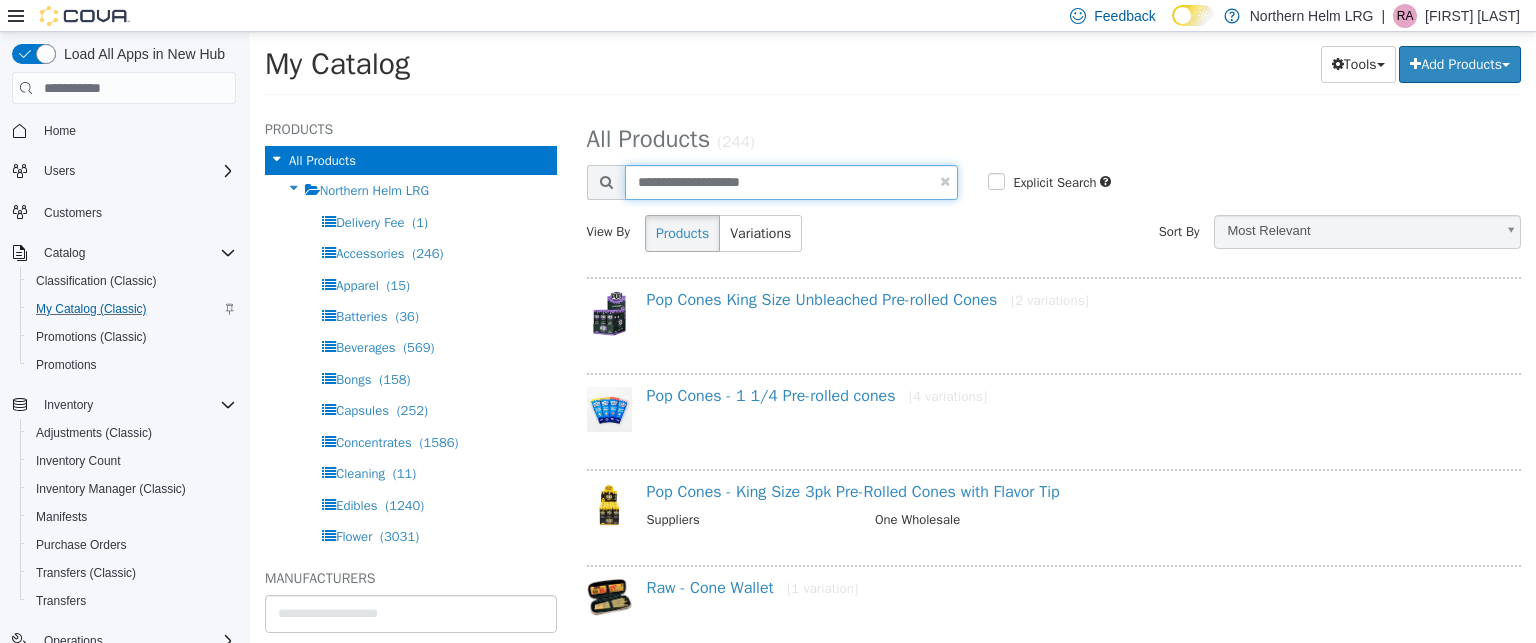 type on "**********" 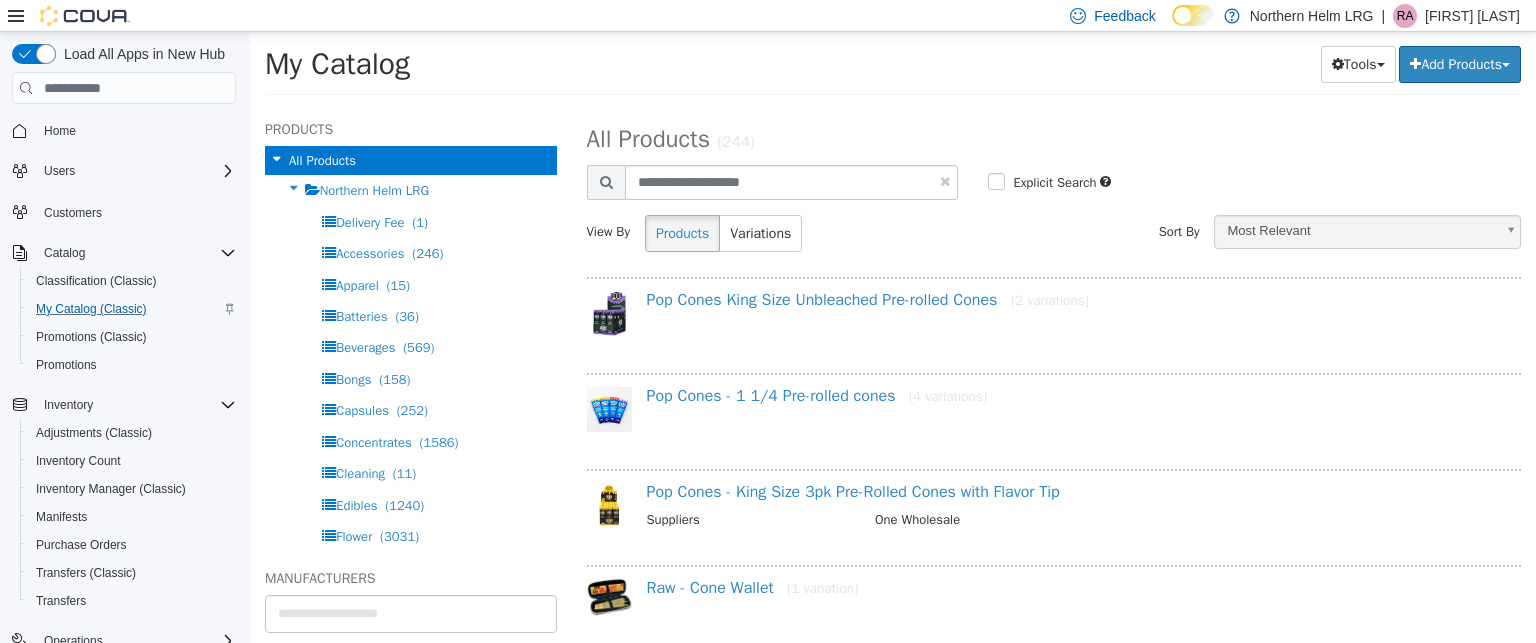 select on "**********" 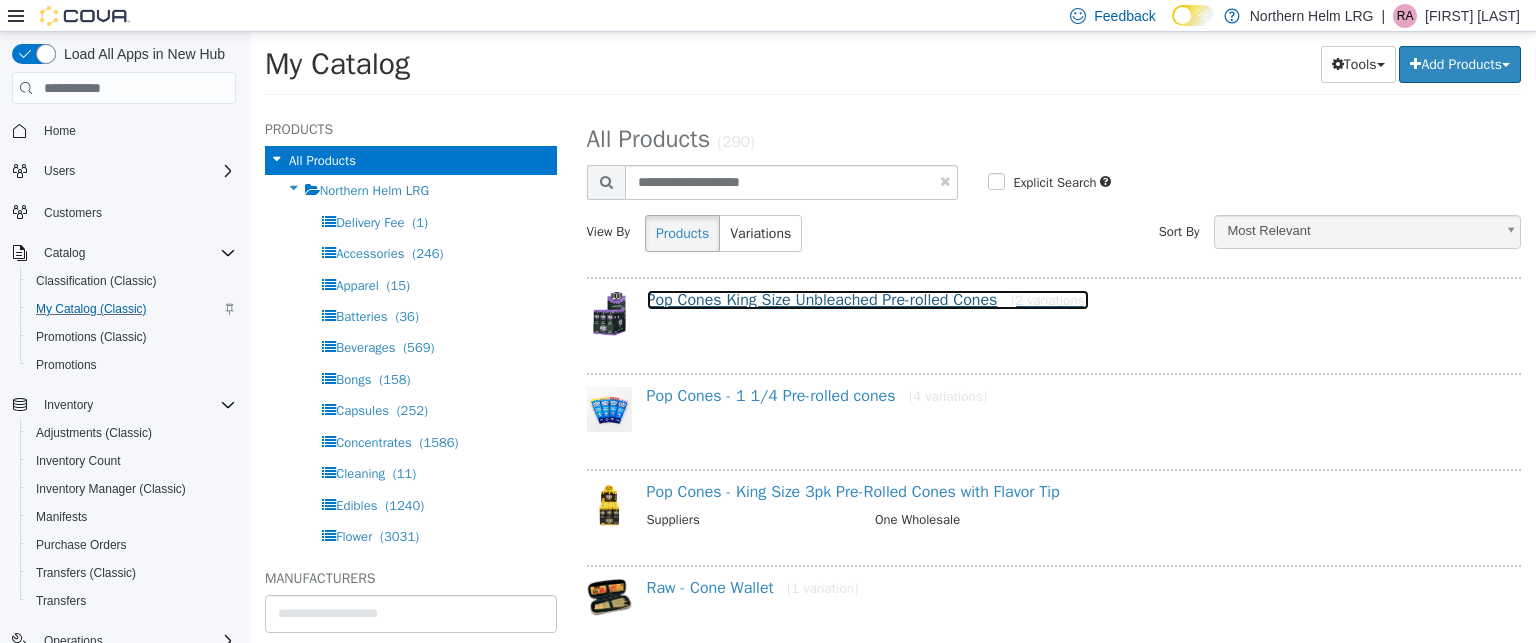 click on "Pop Cones King Size Unbleached Pre-rolled Cones
[2 variations]" at bounding box center [868, 300] 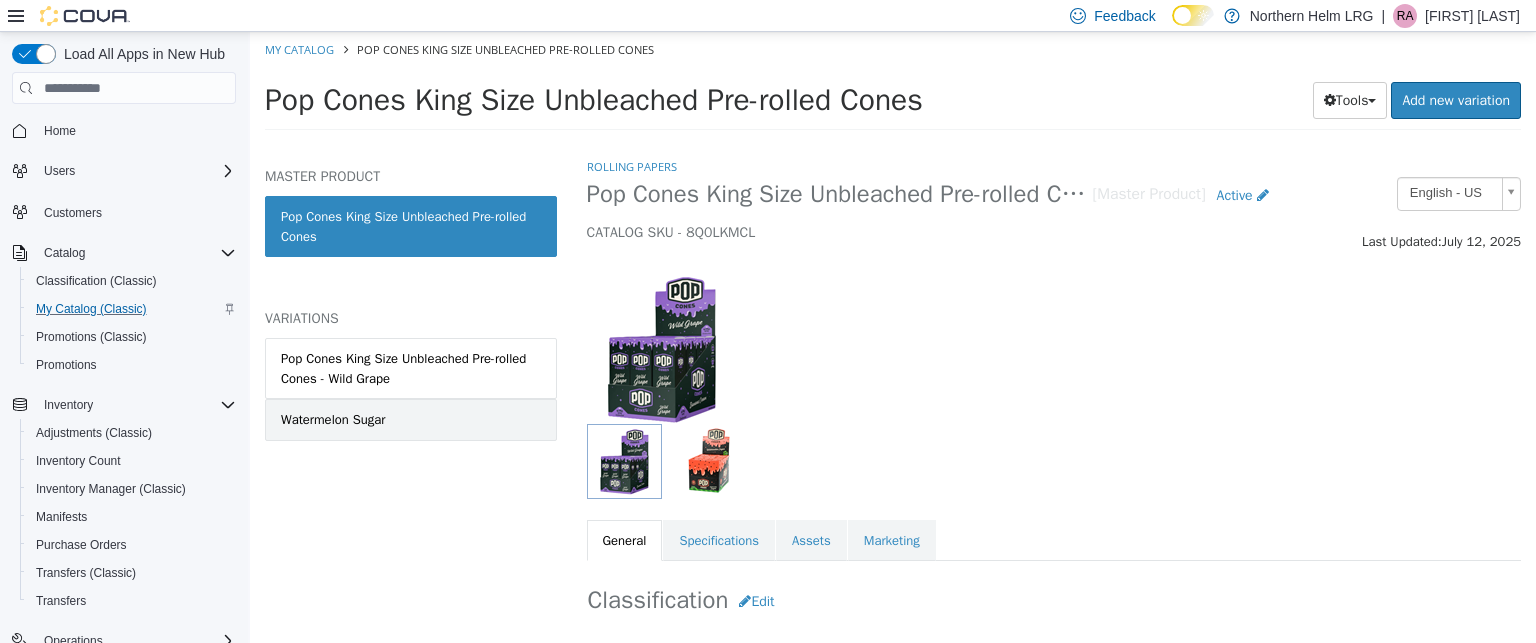 click on "Watermelon Sugar" at bounding box center (411, 420) 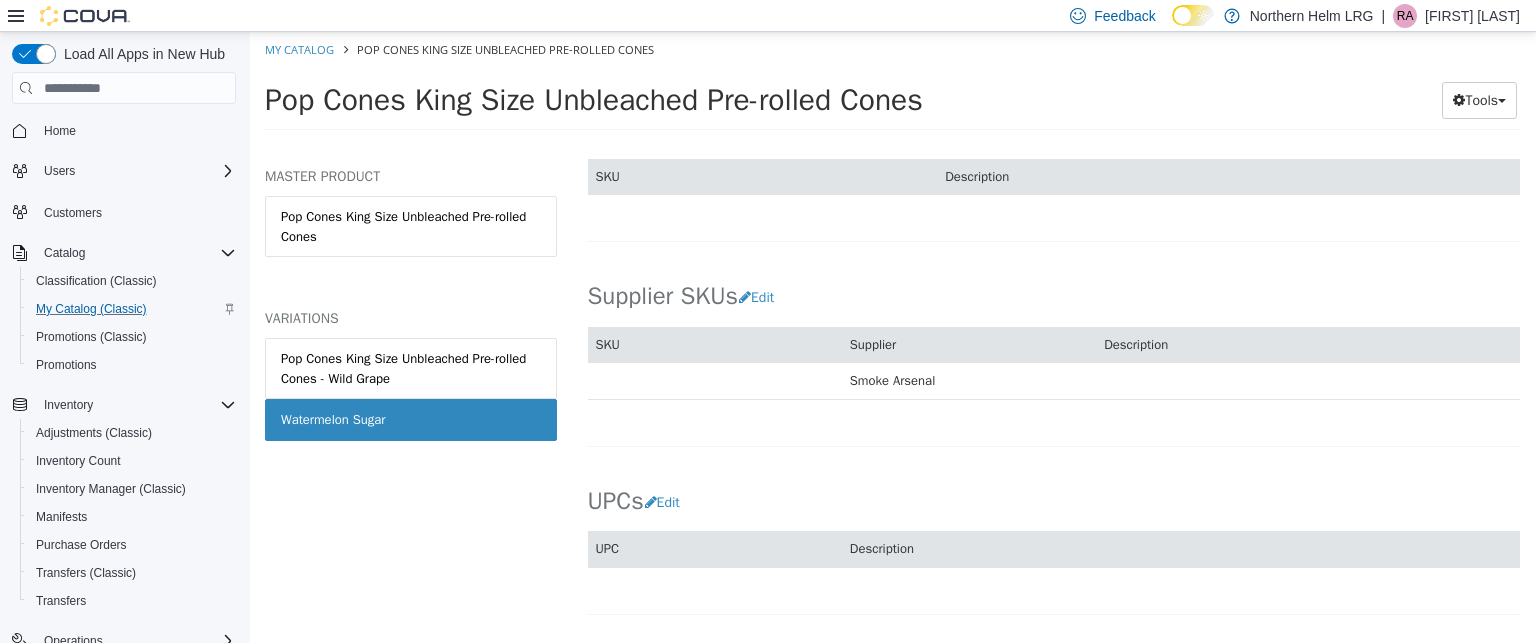 scroll, scrollTop: 1336, scrollLeft: 0, axis: vertical 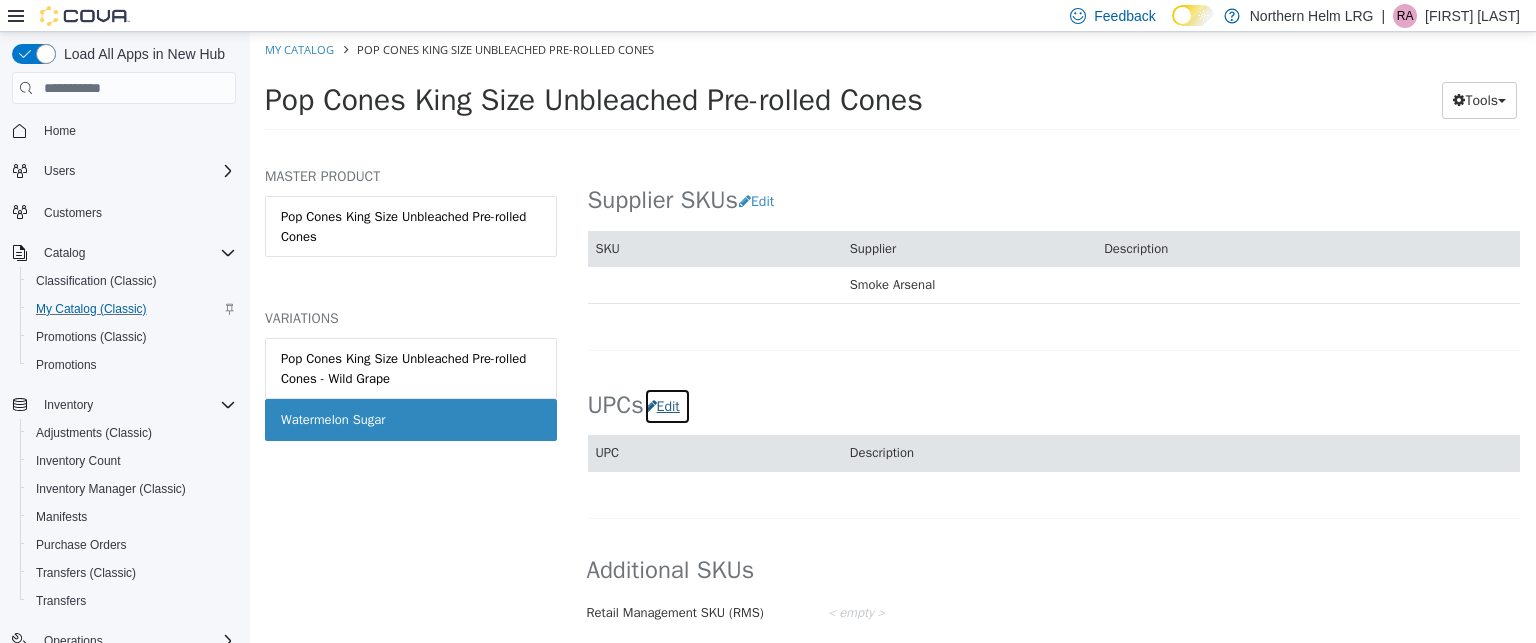 click on "Edit" at bounding box center (667, 406) 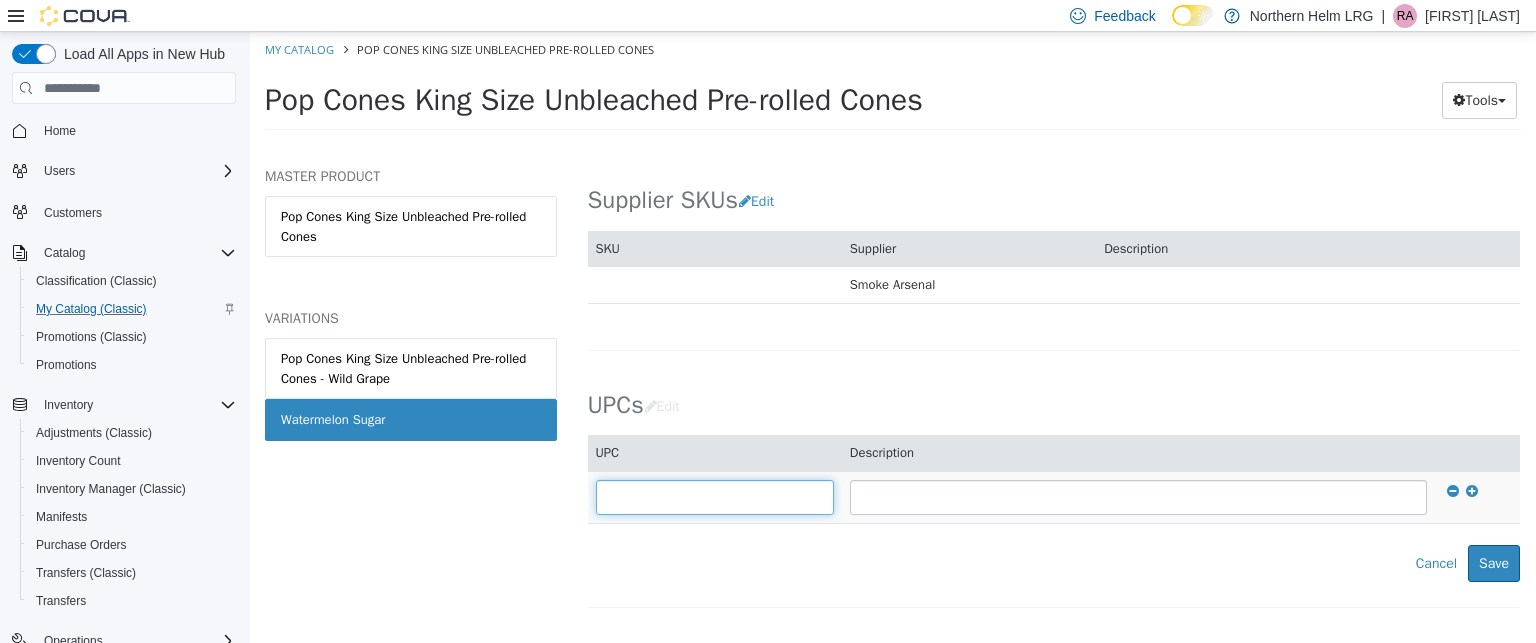 click at bounding box center (715, 497) 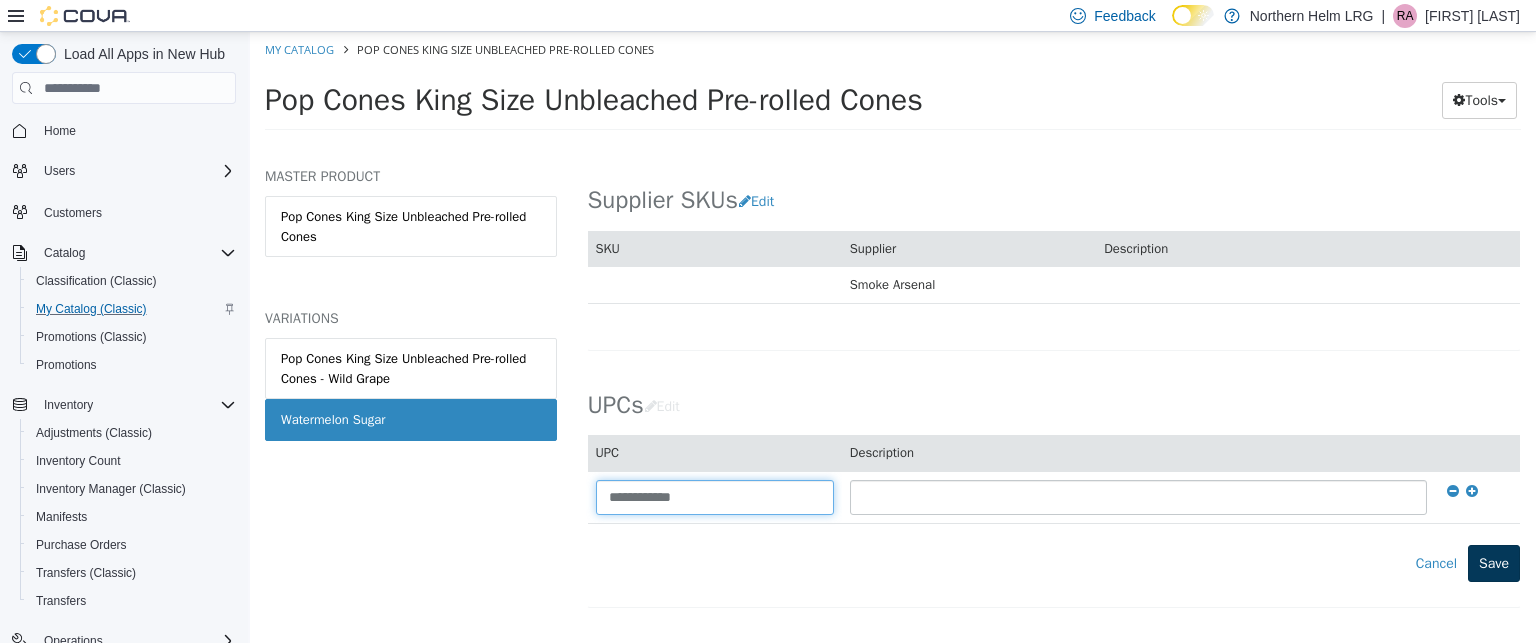 type on "**********" 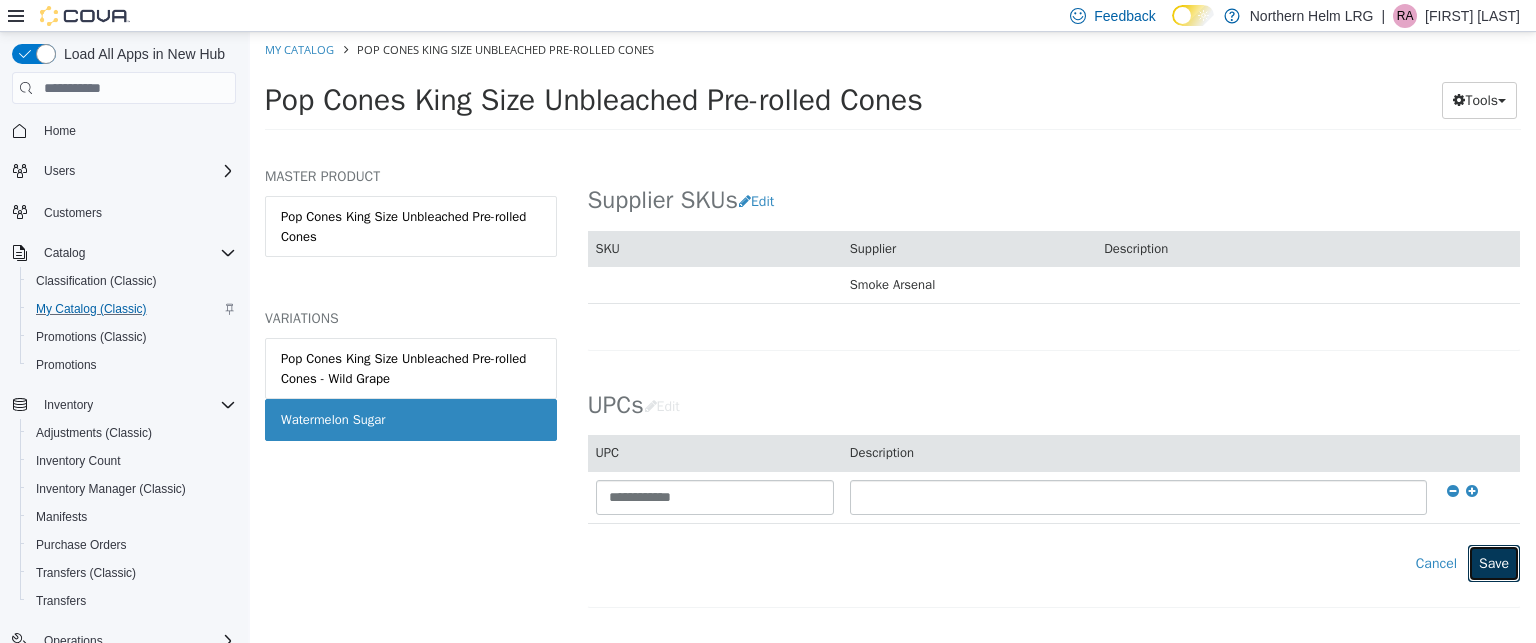 click on "Save" at bounding box center (1494, 563) 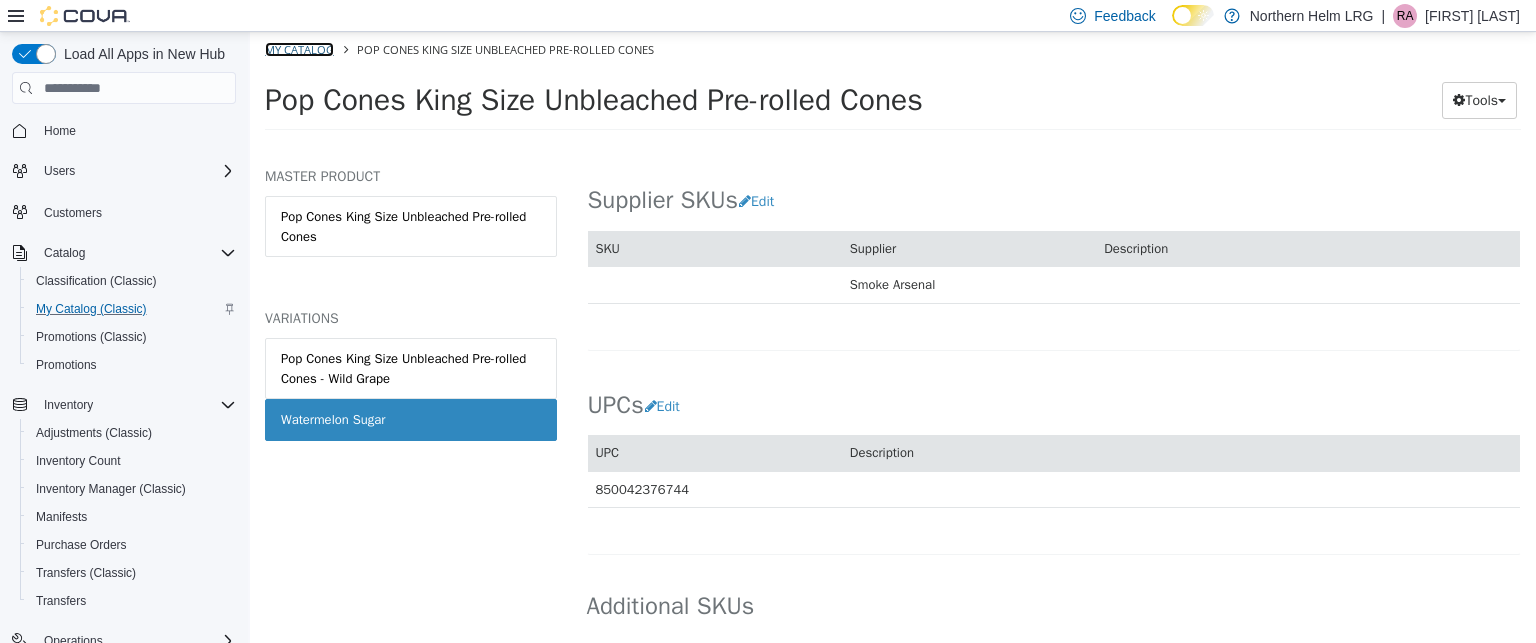 click on "My Catalog" at bounding box center (299, 49) 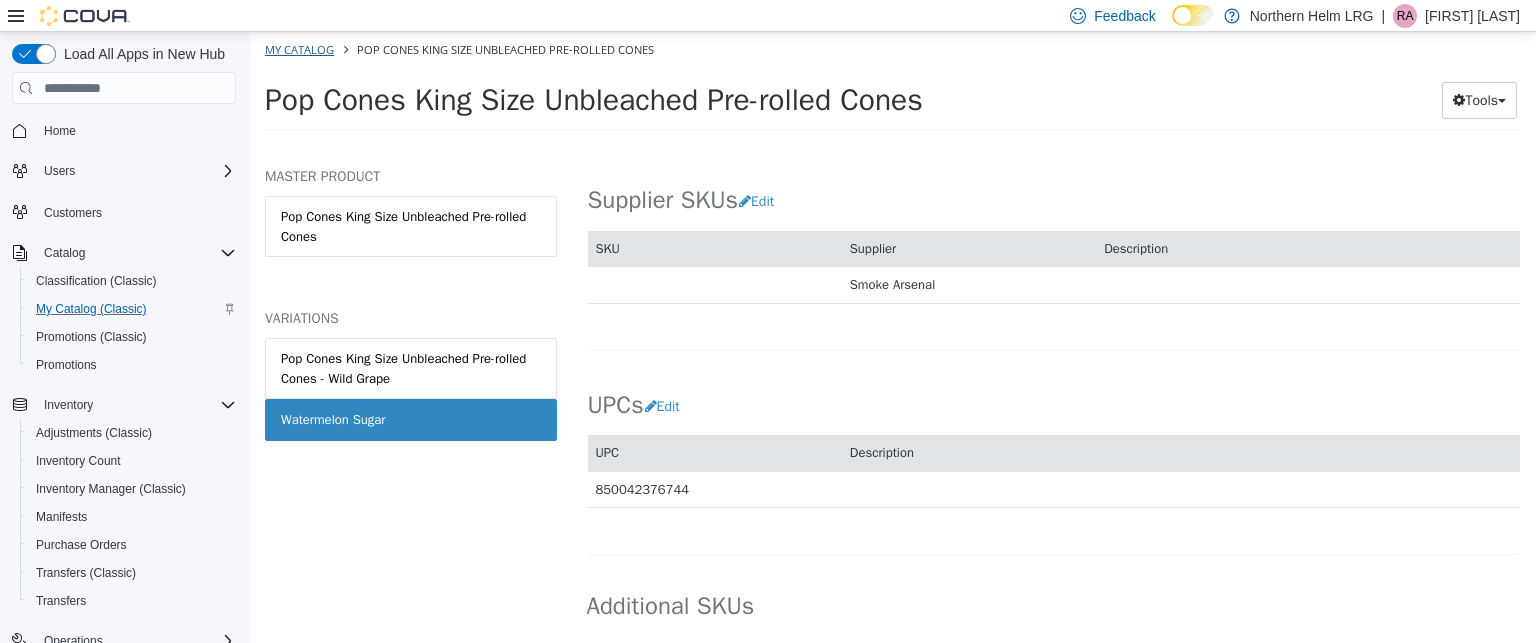 select on "**********" 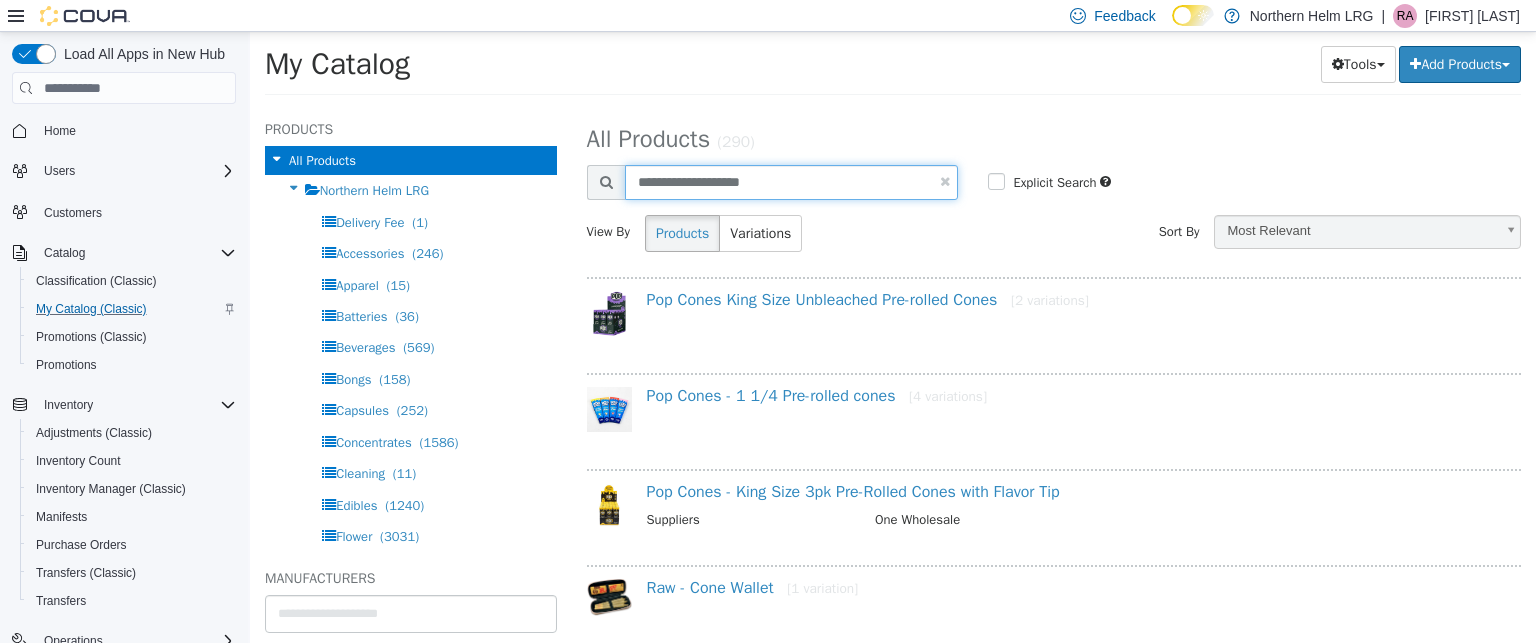 click on "**********" at bounding box center (792, 182) 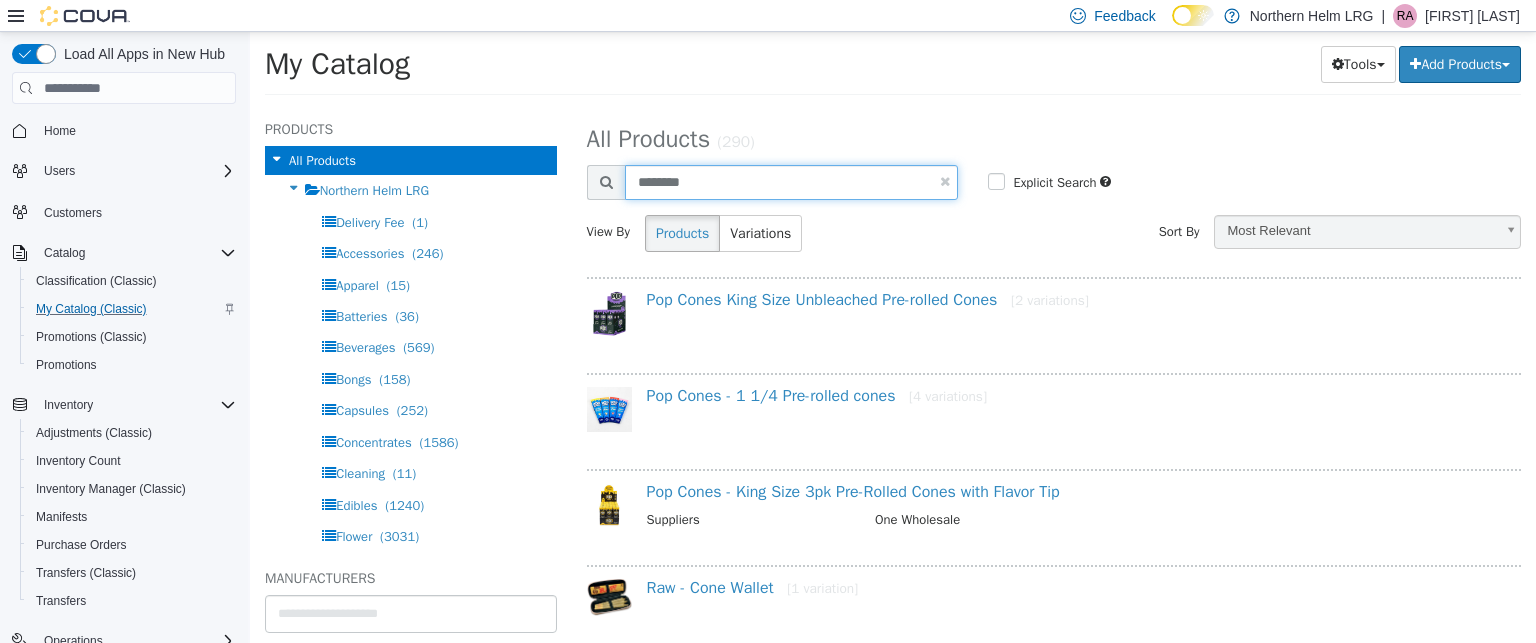 type on "********" 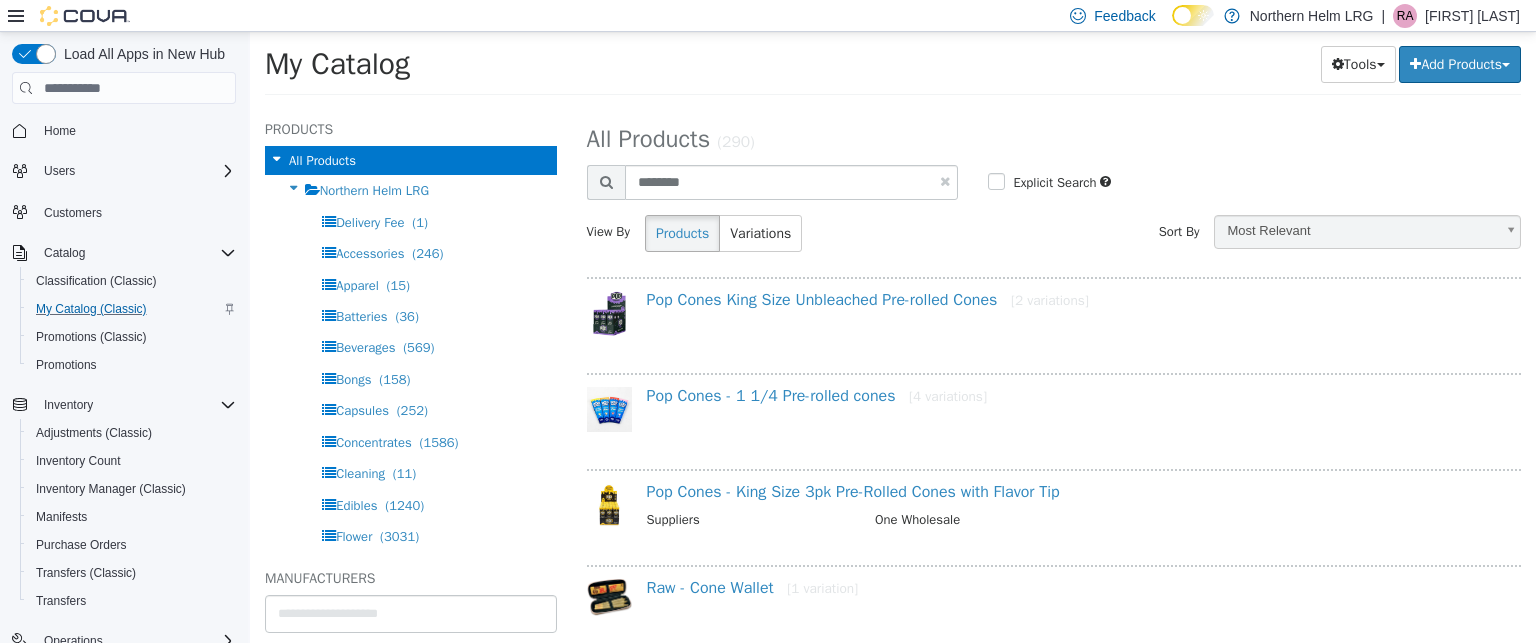 select on "**********" 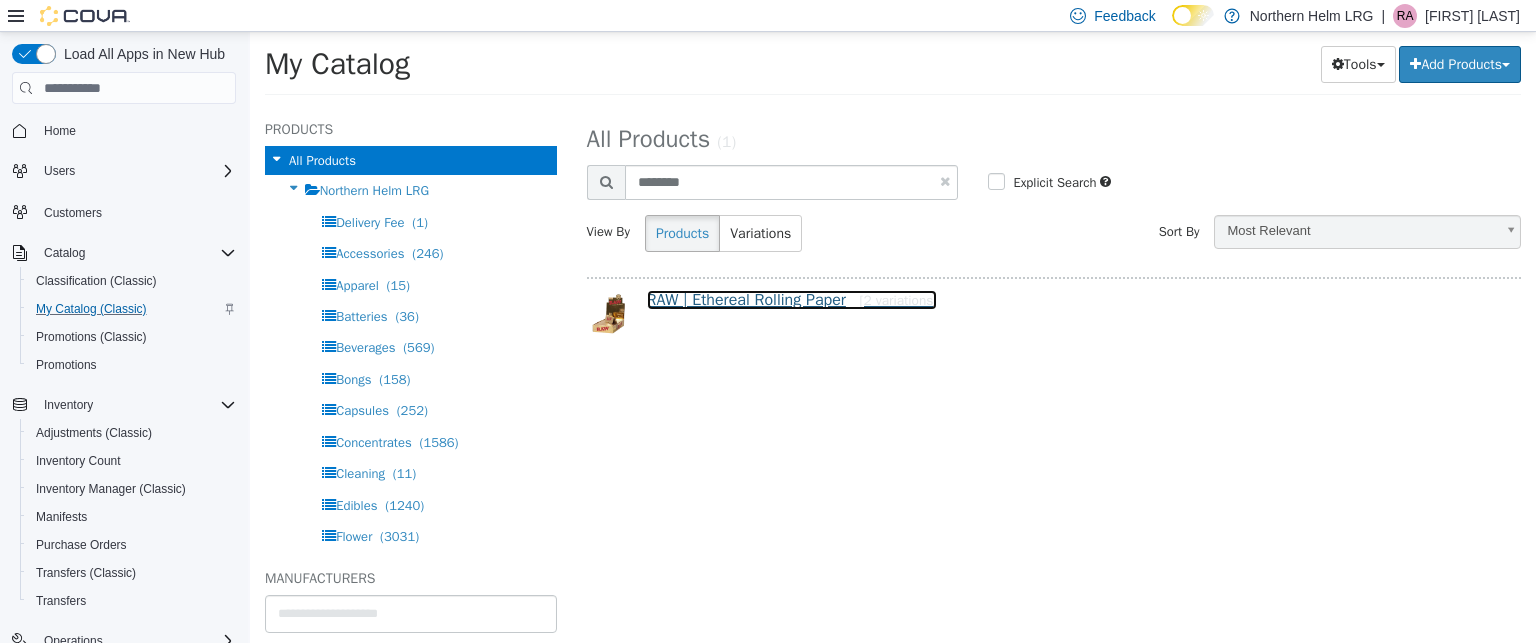 click on "RAW | Ethereal Rolling Paper
[2 variations]" at bounding box center [792, 300] 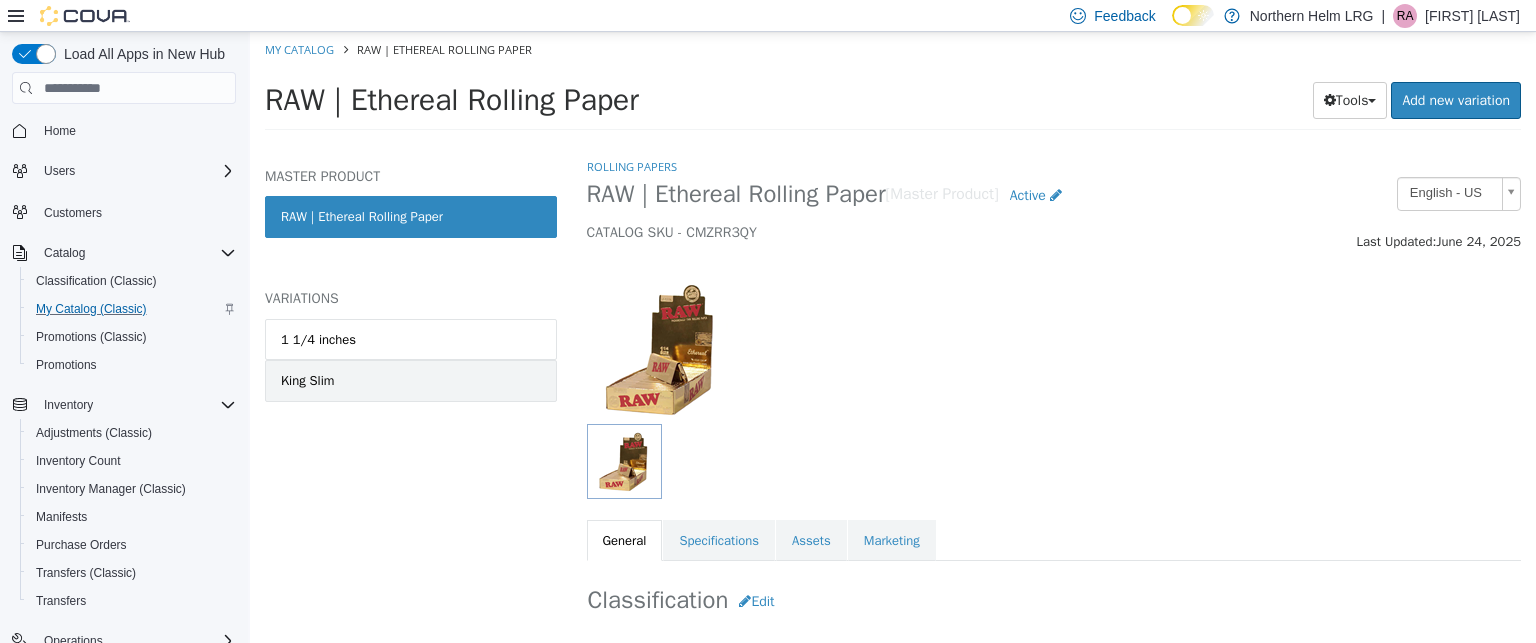 click on "King Slim" at bounding box center (411, 381) 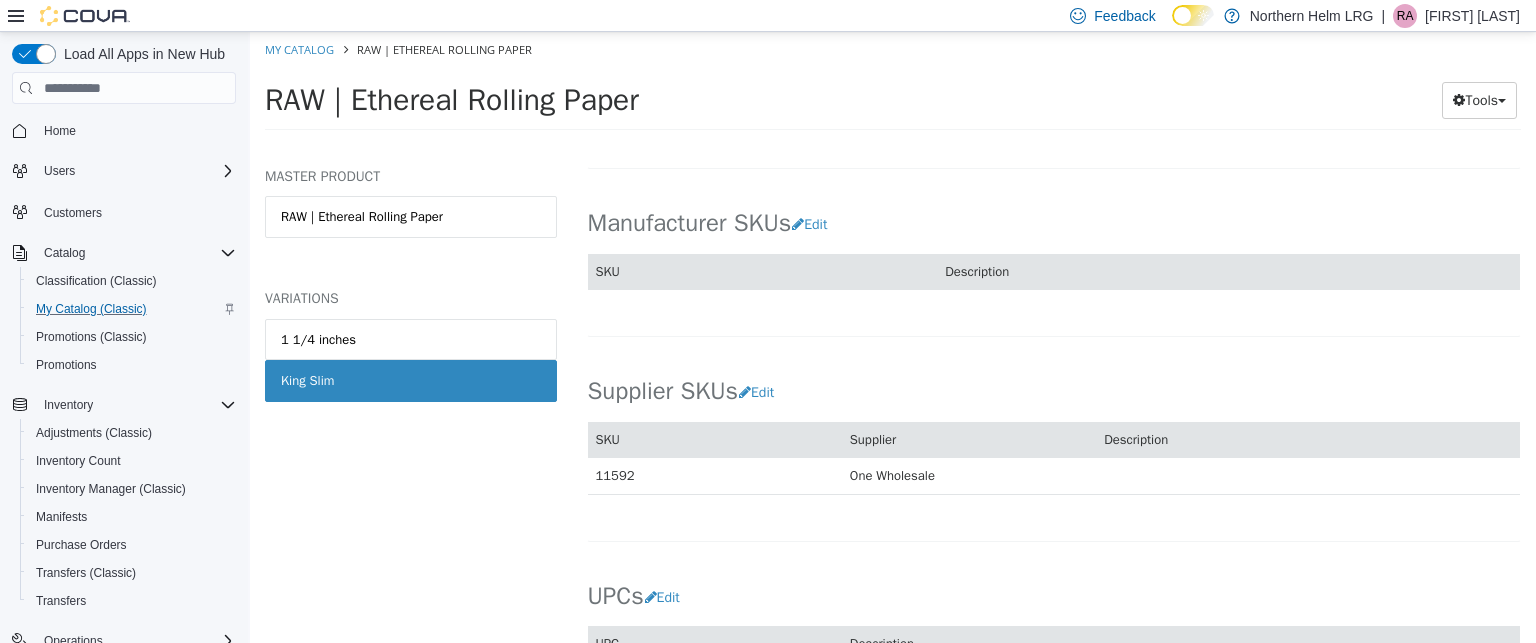 scroll, scrollTop: 1317, scrollLeft: 0, axis: vertical 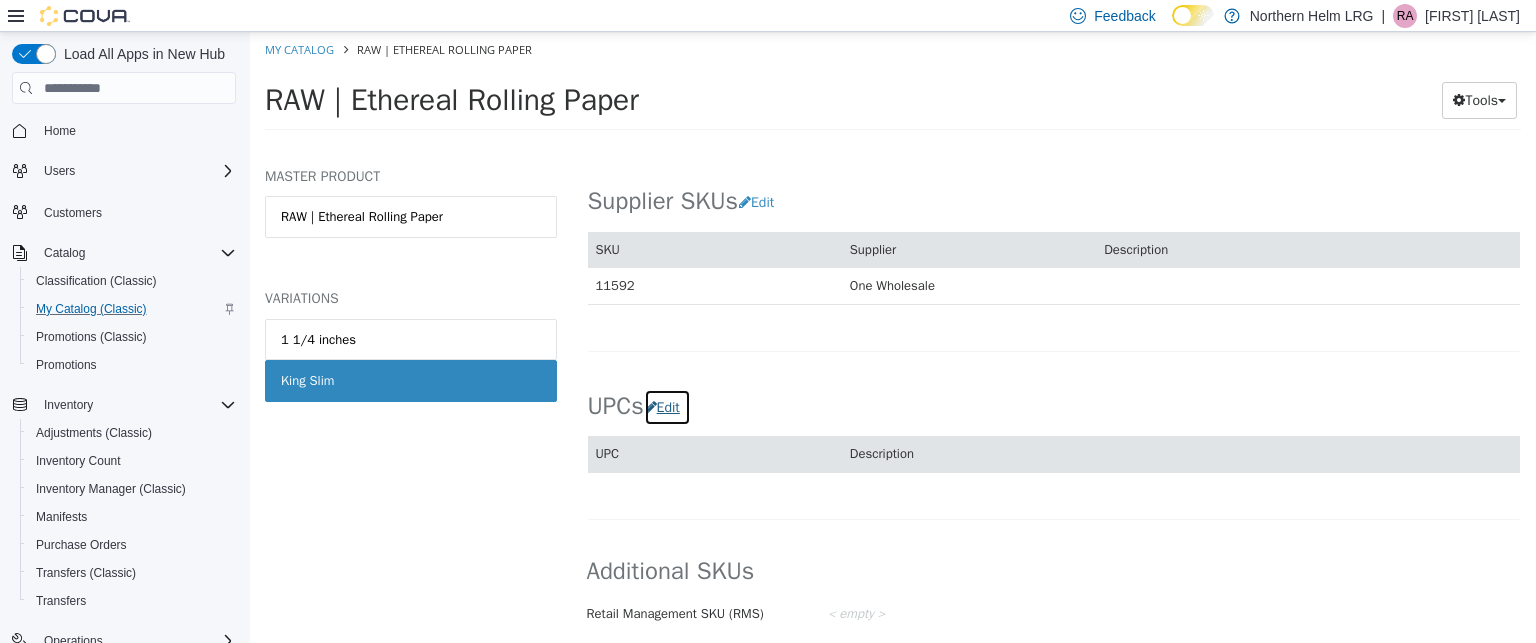 click on "Edit" at bounding box center [667, 407] 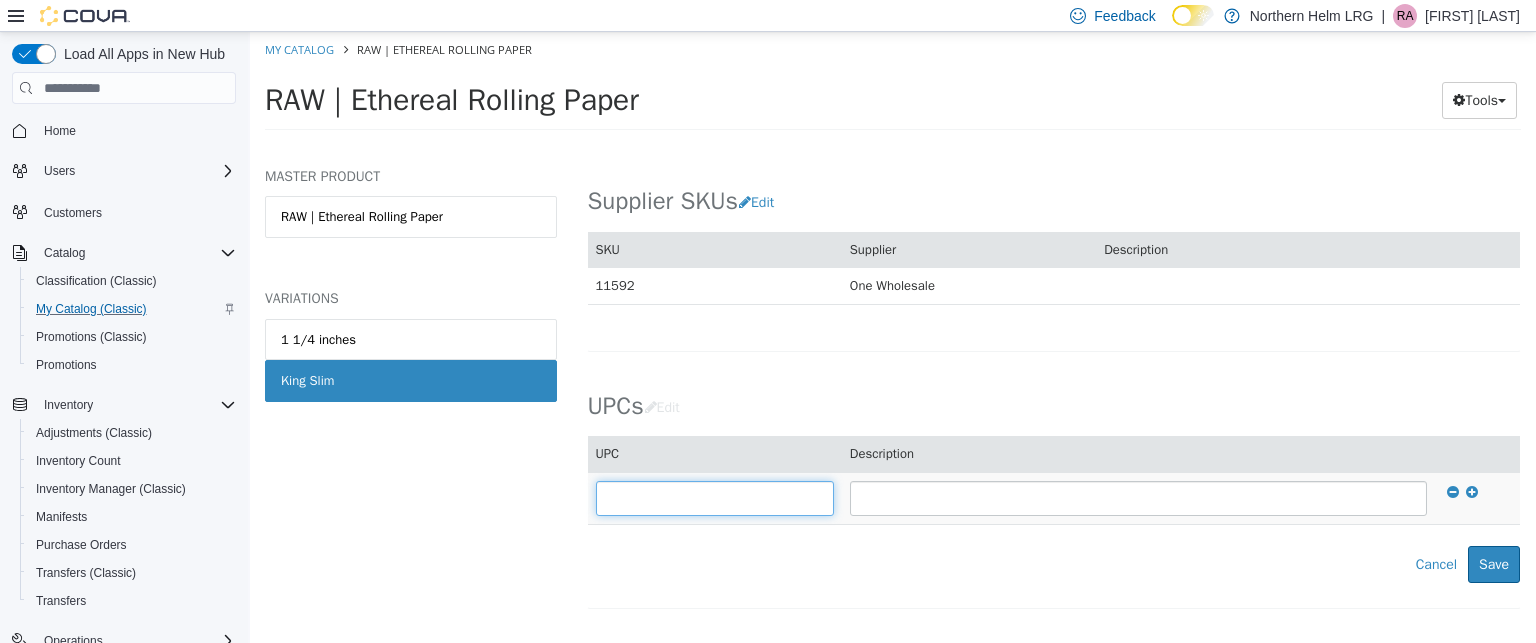 click at bounding box center [715, 498] 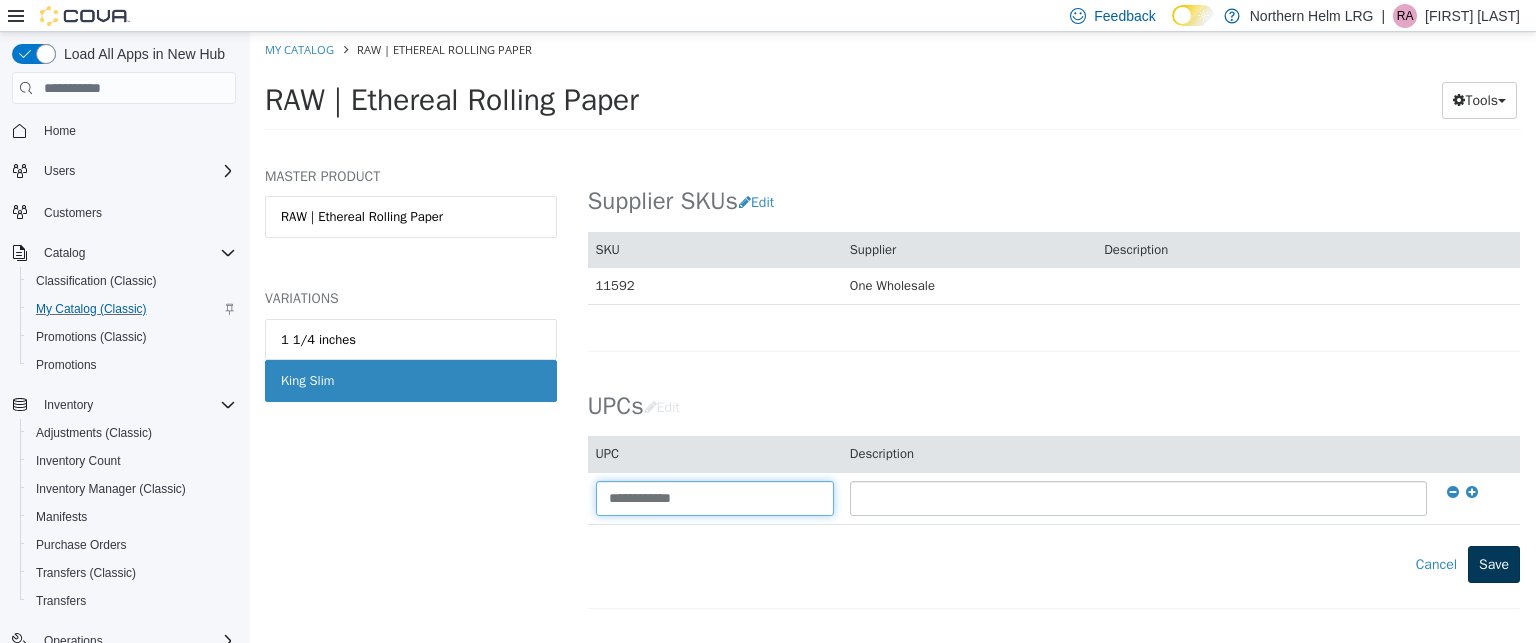 type on "**********" 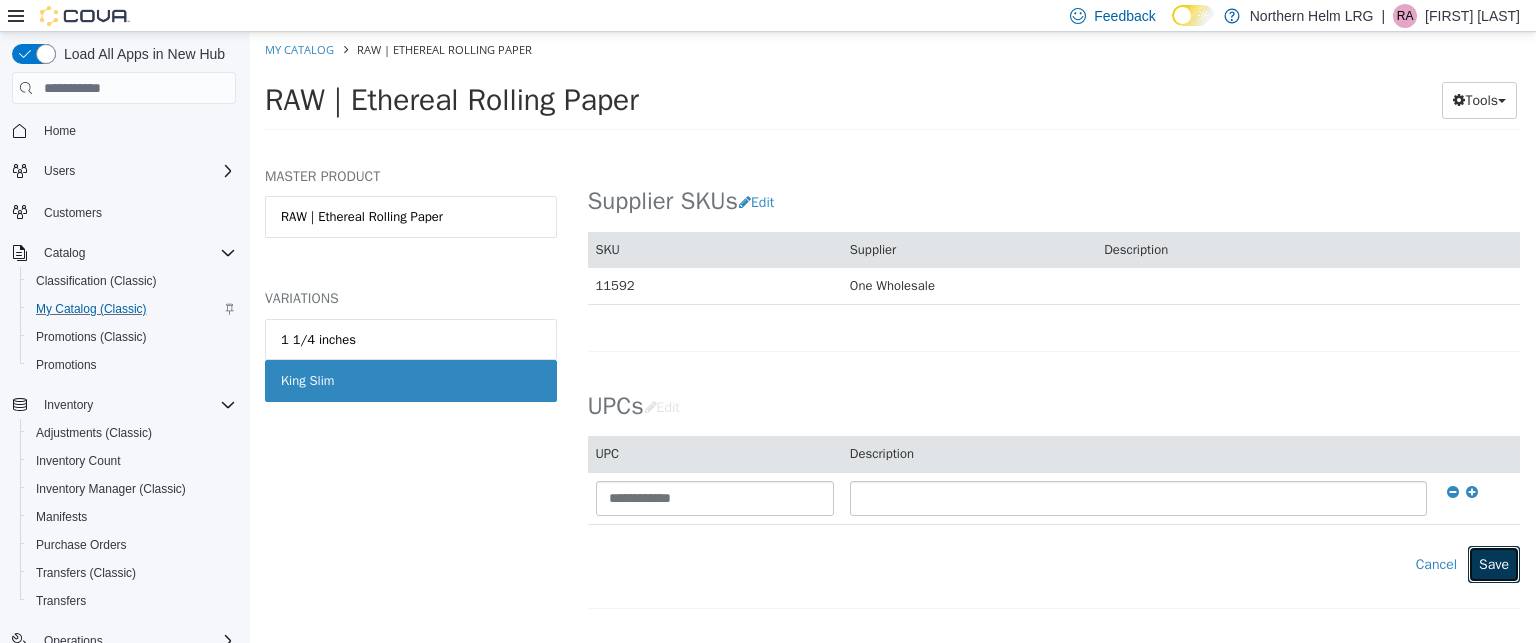 click on "Save" at bounding box center (1494, 564) 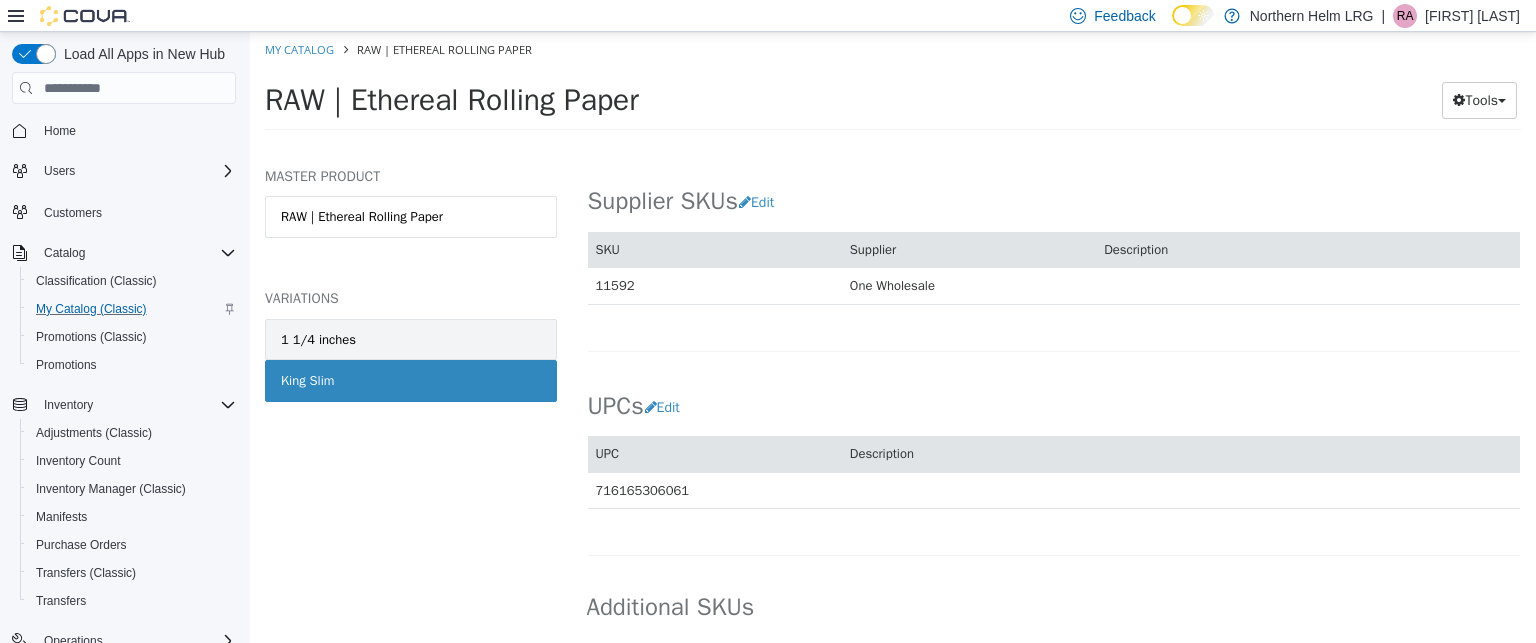 click on "1 1/4 inches" at bounding box center [411, 340] 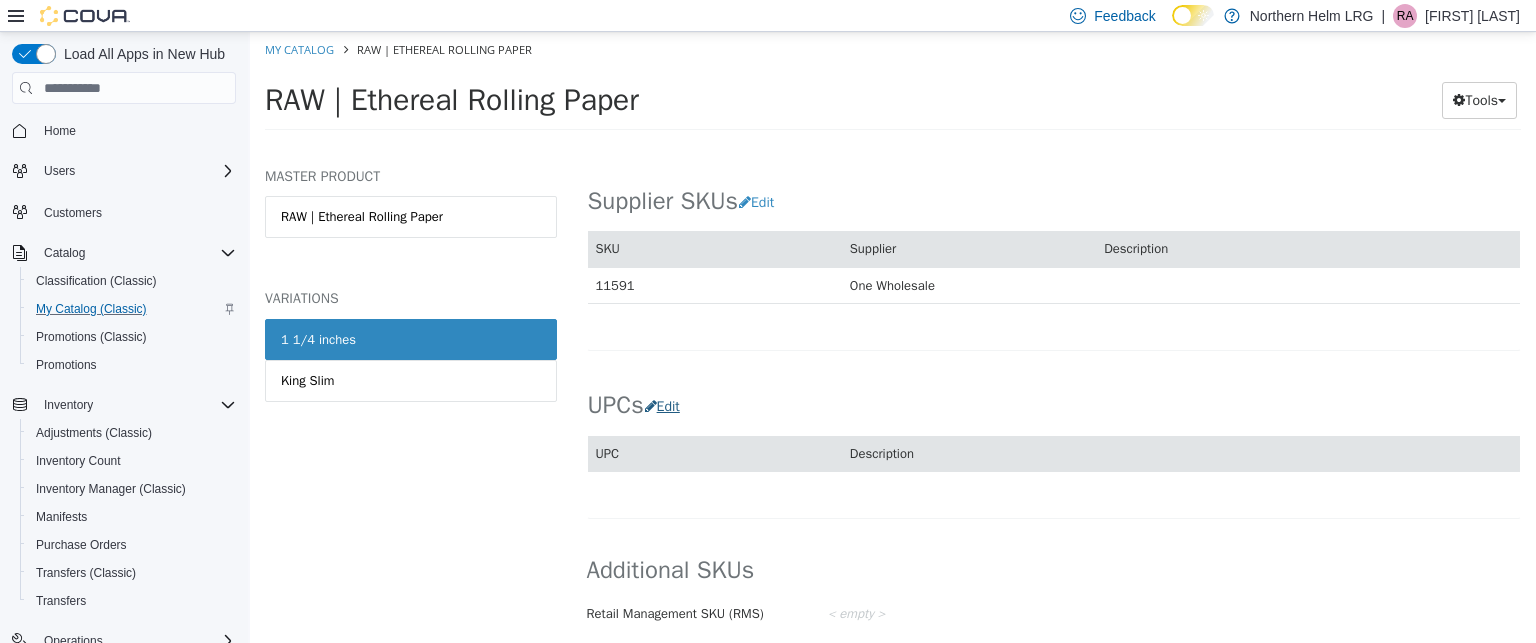 scroll, scrollTop: 1316, scrollLeft: 0, axis: vertical 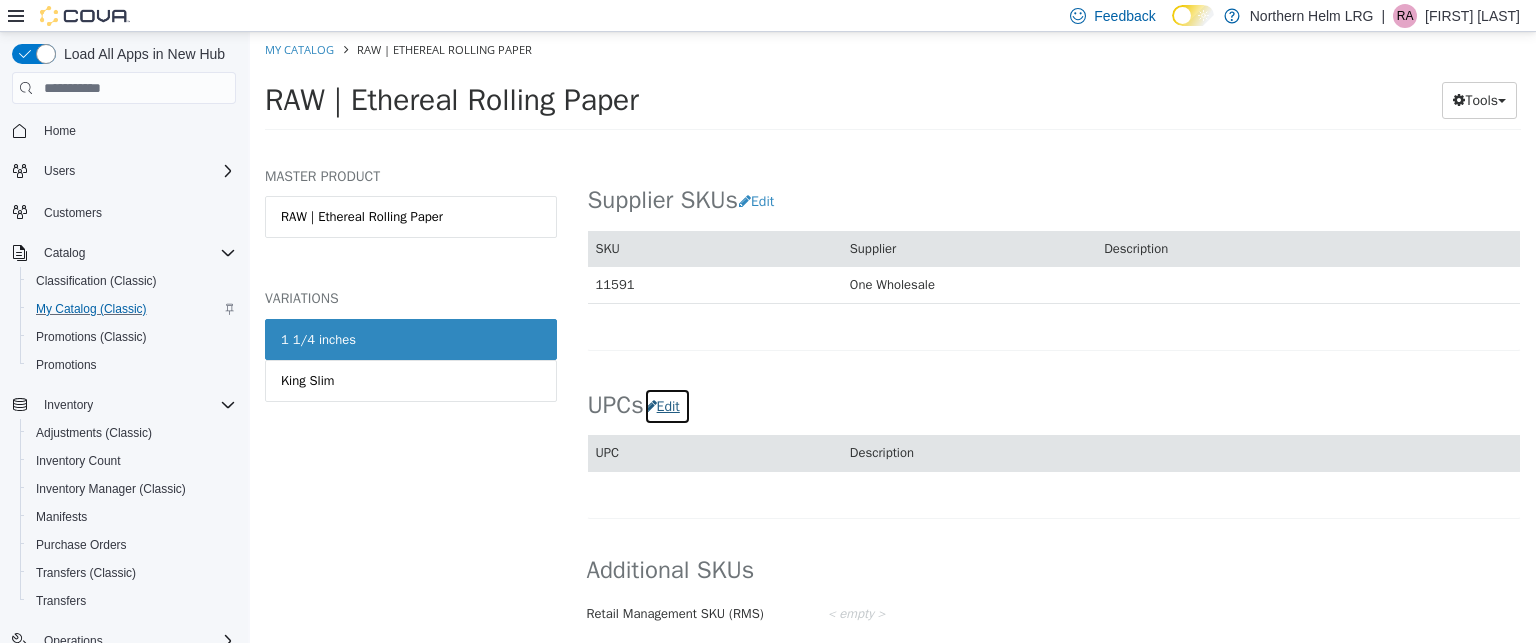 click on "Edit" at bounding box center [667, 406] 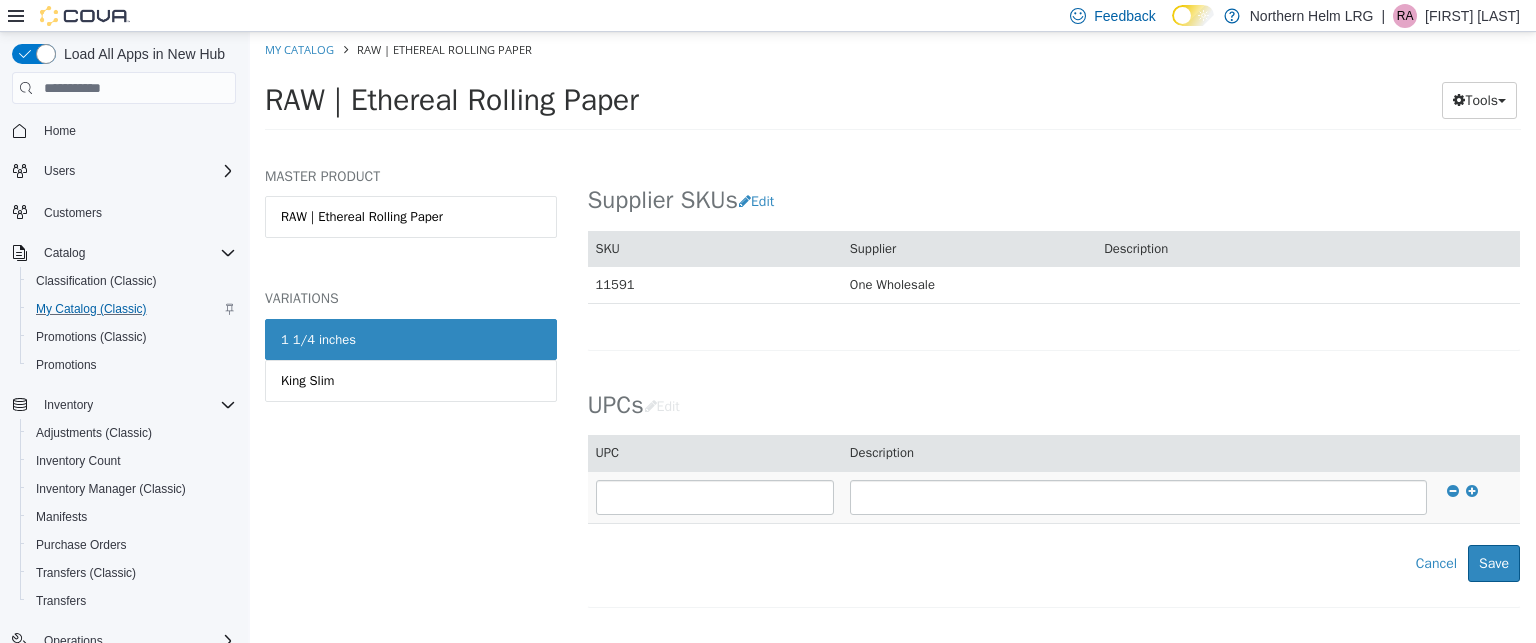 scroll, scrollTop: 1317, scrollLeft: 0, axis: vertical 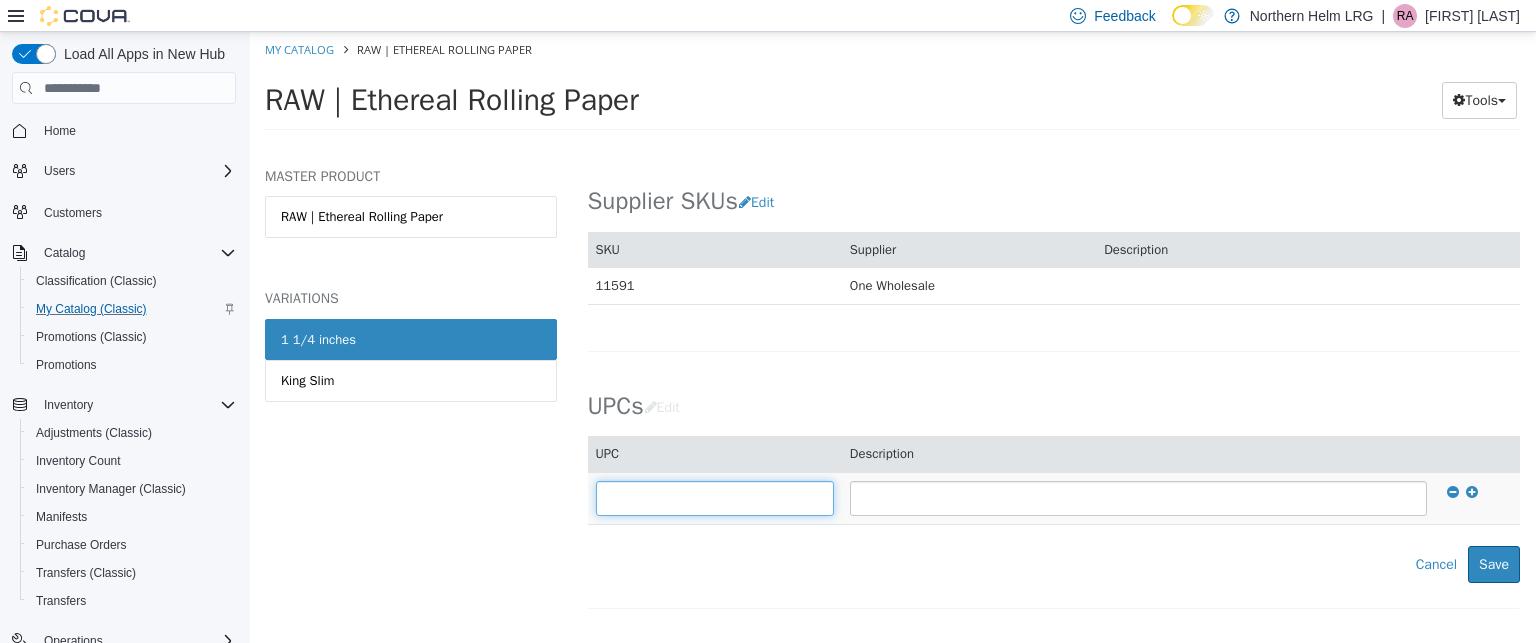 click at bounding box center (715, 498) 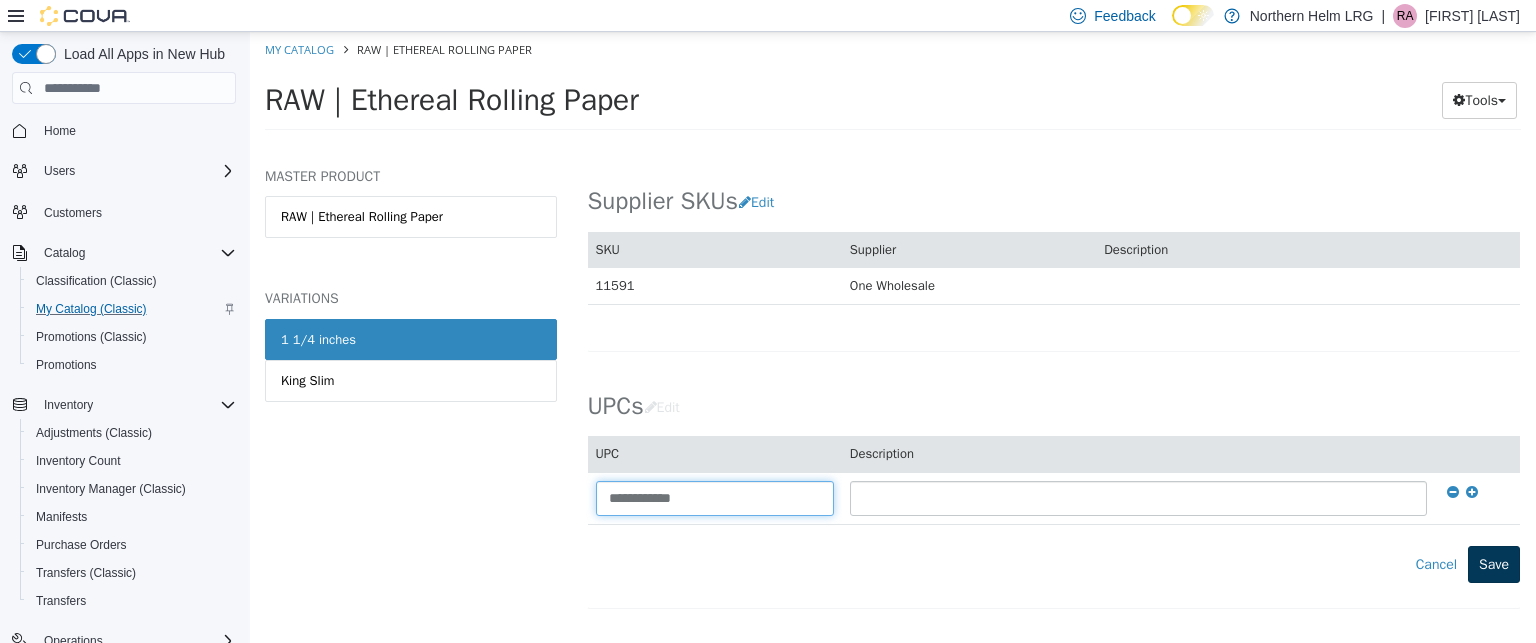 type on "**********" 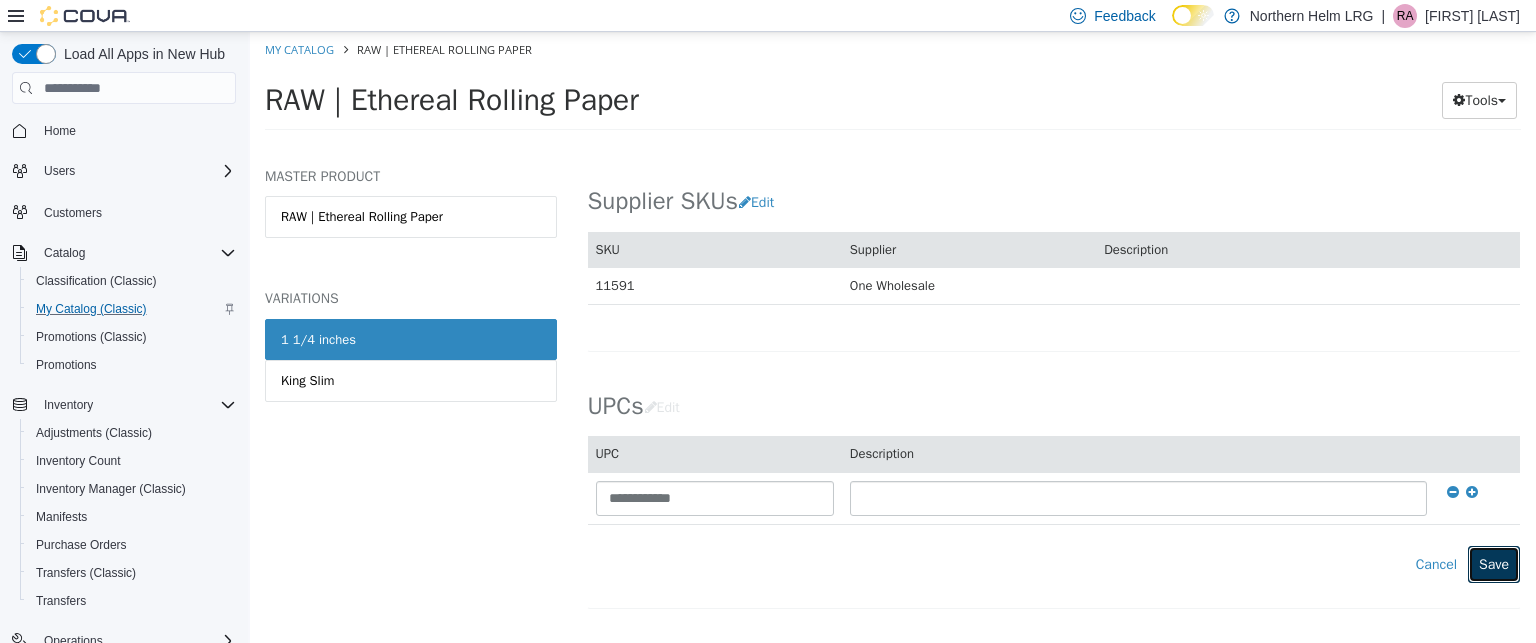 click on "Save" at bounding box center [1494, 564] 